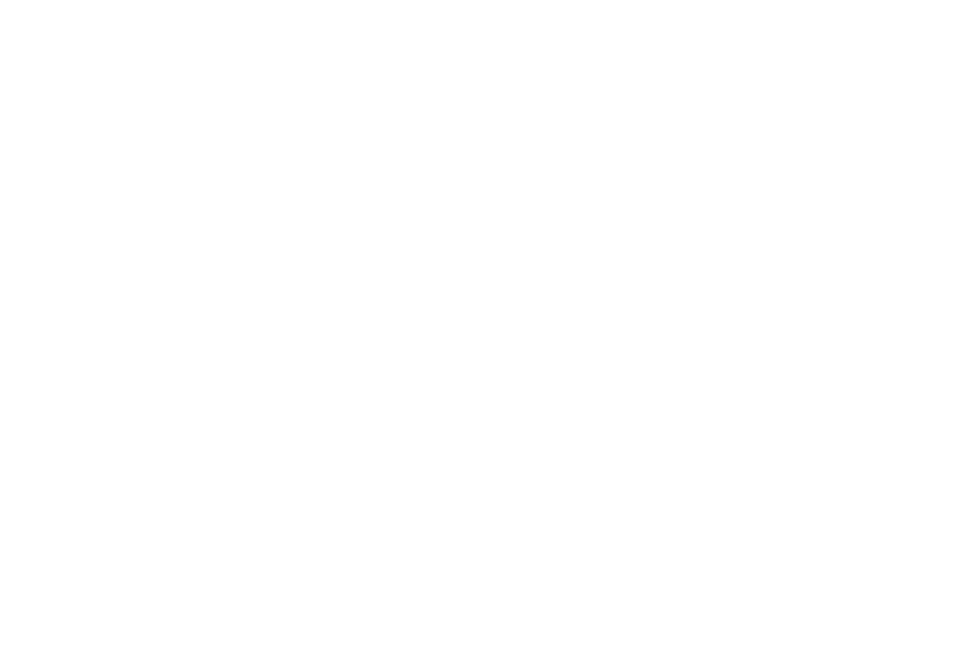scroll, scrollTop: 0, scrollLeft: 0, axis: both 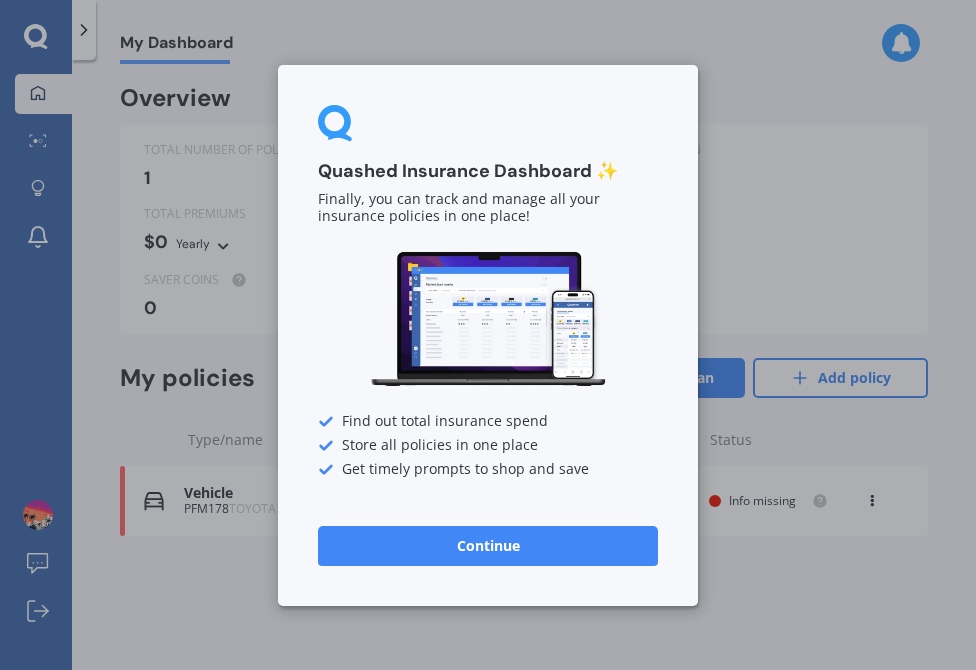 click on "Continue" at bounding box center [488, 545] 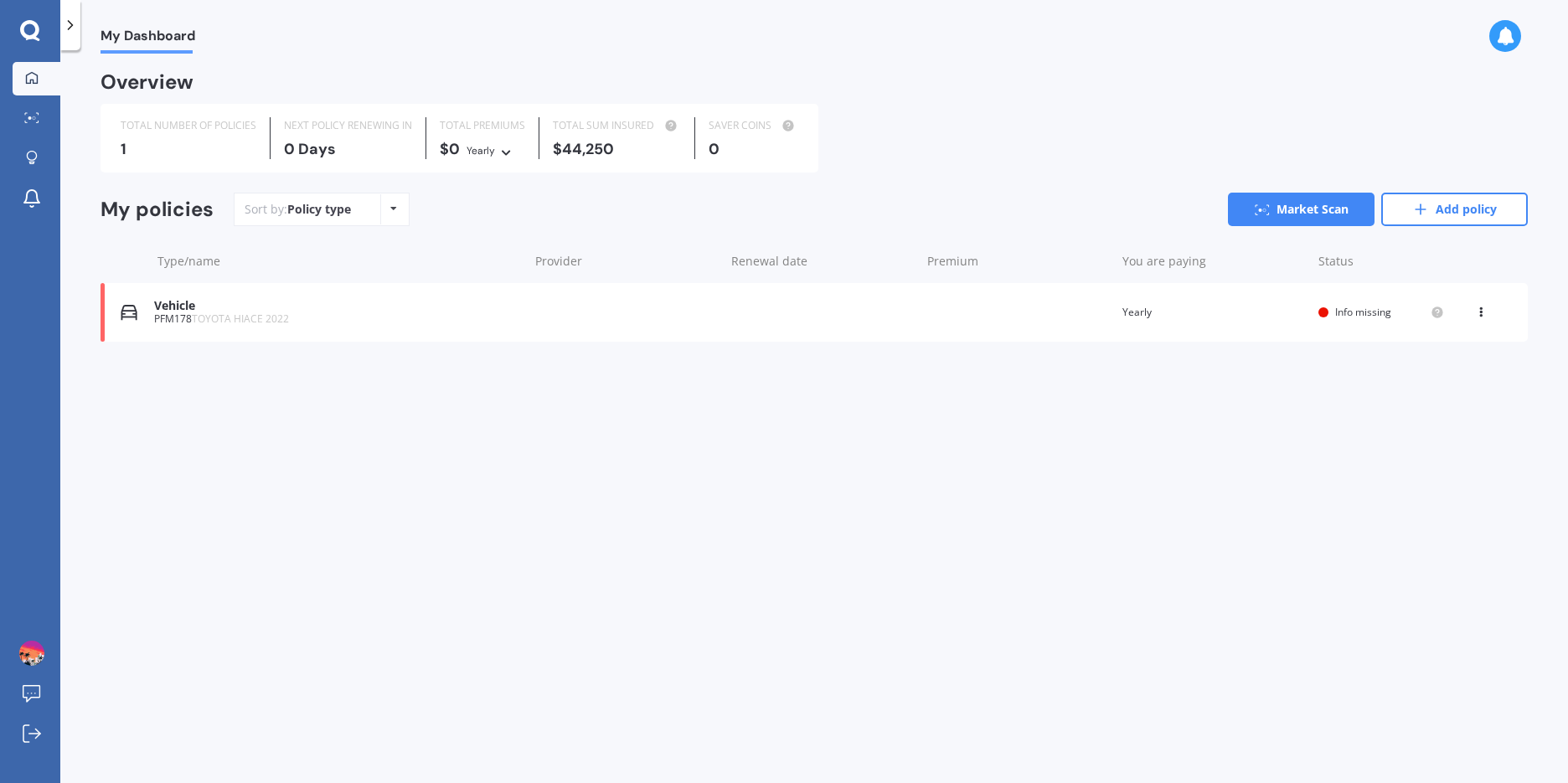 click on "Overview TOTAL NUMBER OF POLICIES 1 NEXT POLICY RENEWING IN 0 Days TOTAL PREMIUMS $0 Yearly Yearly Six-Monthly Quarterly Monthly Fortnightly Weekly TOTAL SUM INSURED $44,250 SAVER COINS 0 My policies Sort by:  Policy type Policy type Alphabetical Date added Renewing next Market Scan Add policy Type/name Provider Renewal date Premium You are paying Status Vehicle PFM178  TOYOTA HIACE 2022 Renewal date Premium You are paying Yearly Status Info missing View option View policy Delete Vehicle PFM178  TOYOTA HIACE 2022 Renewal date Premium You are paying Yearly Status Info missing View option View policy Delete" at bounding box center [814, 228] 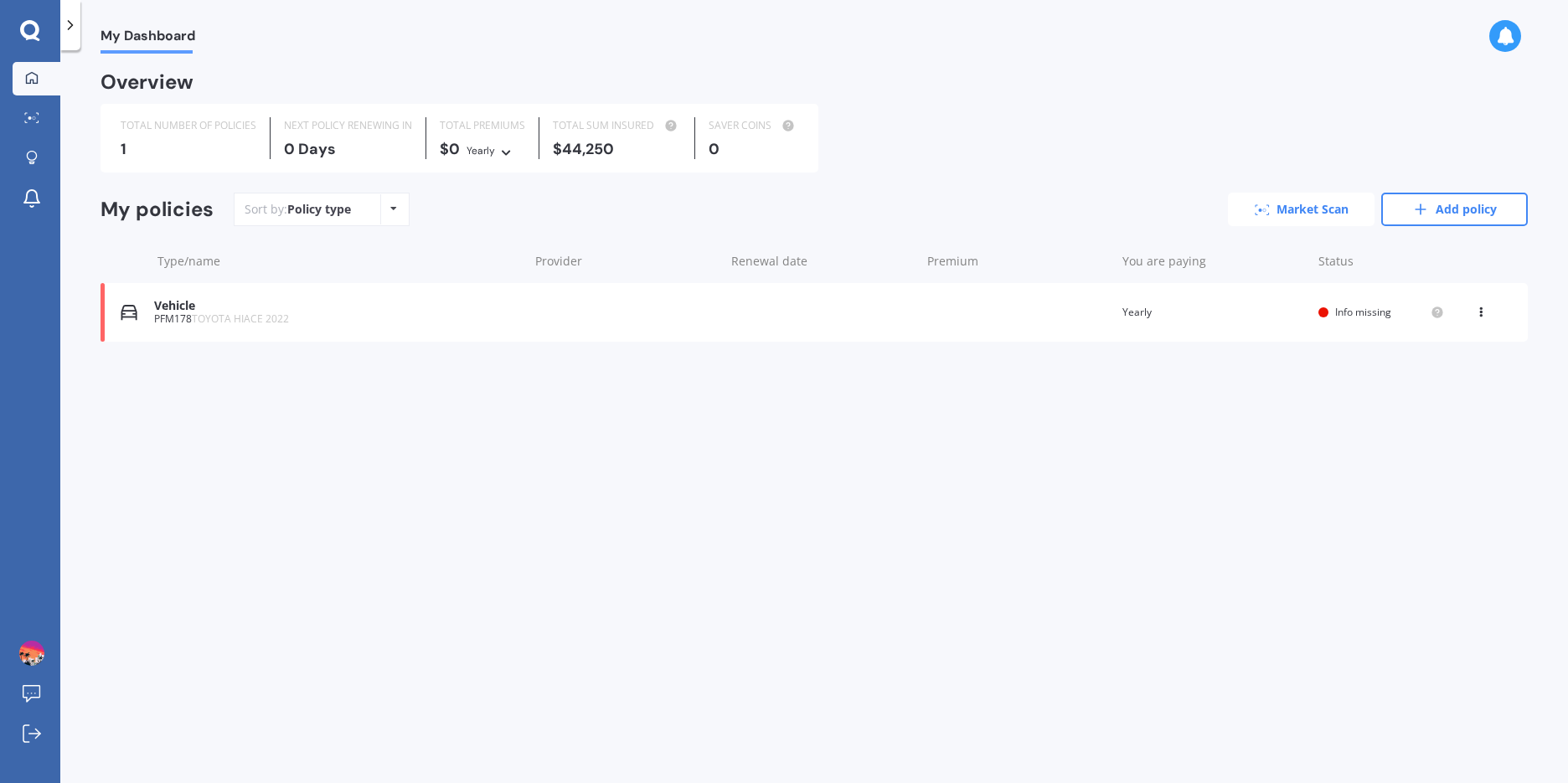 click on "Market Scan" at bounding box center [1301, 209] 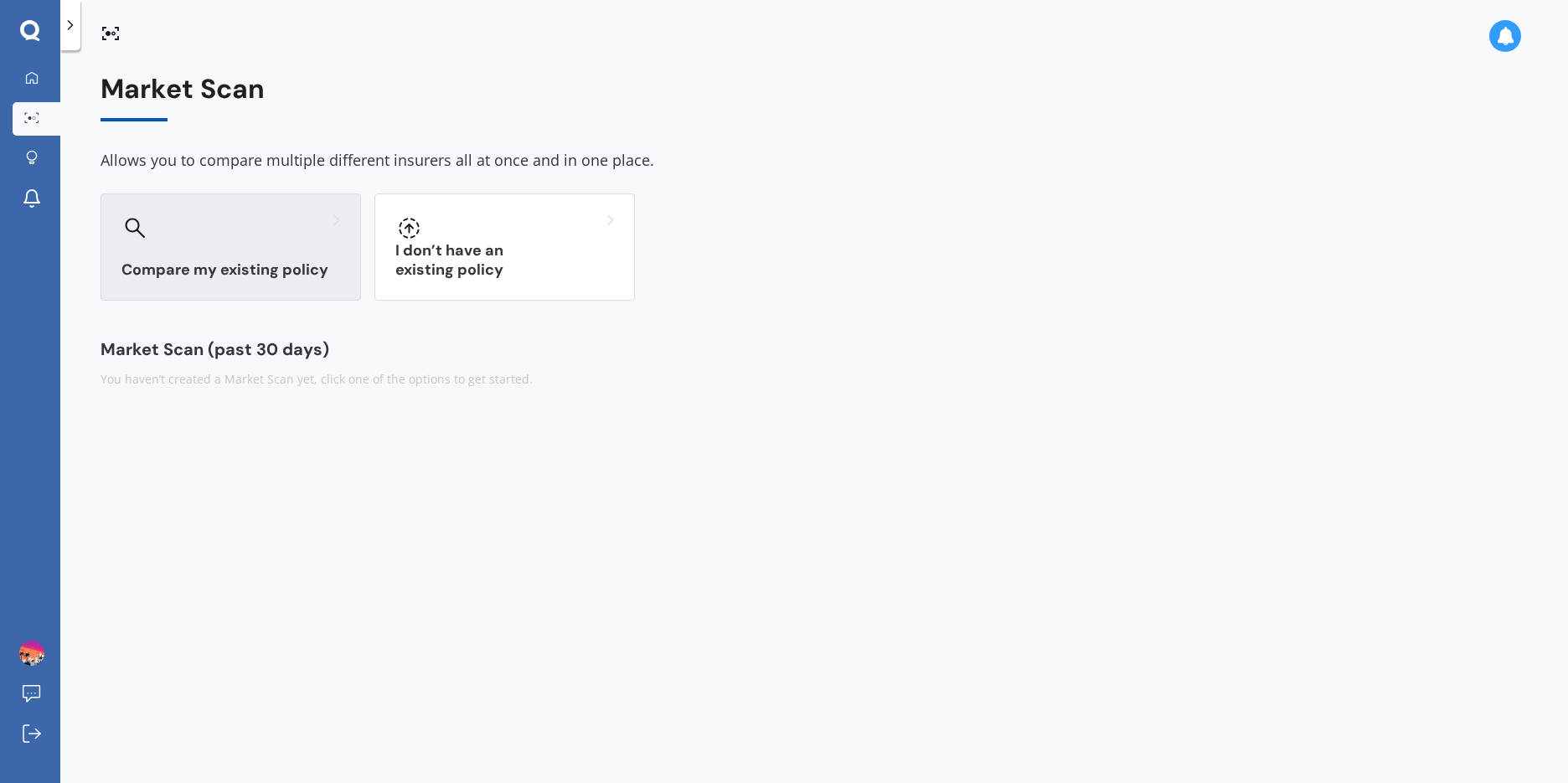 click on "Compare my existing policy" at bounding box center (230, 247) 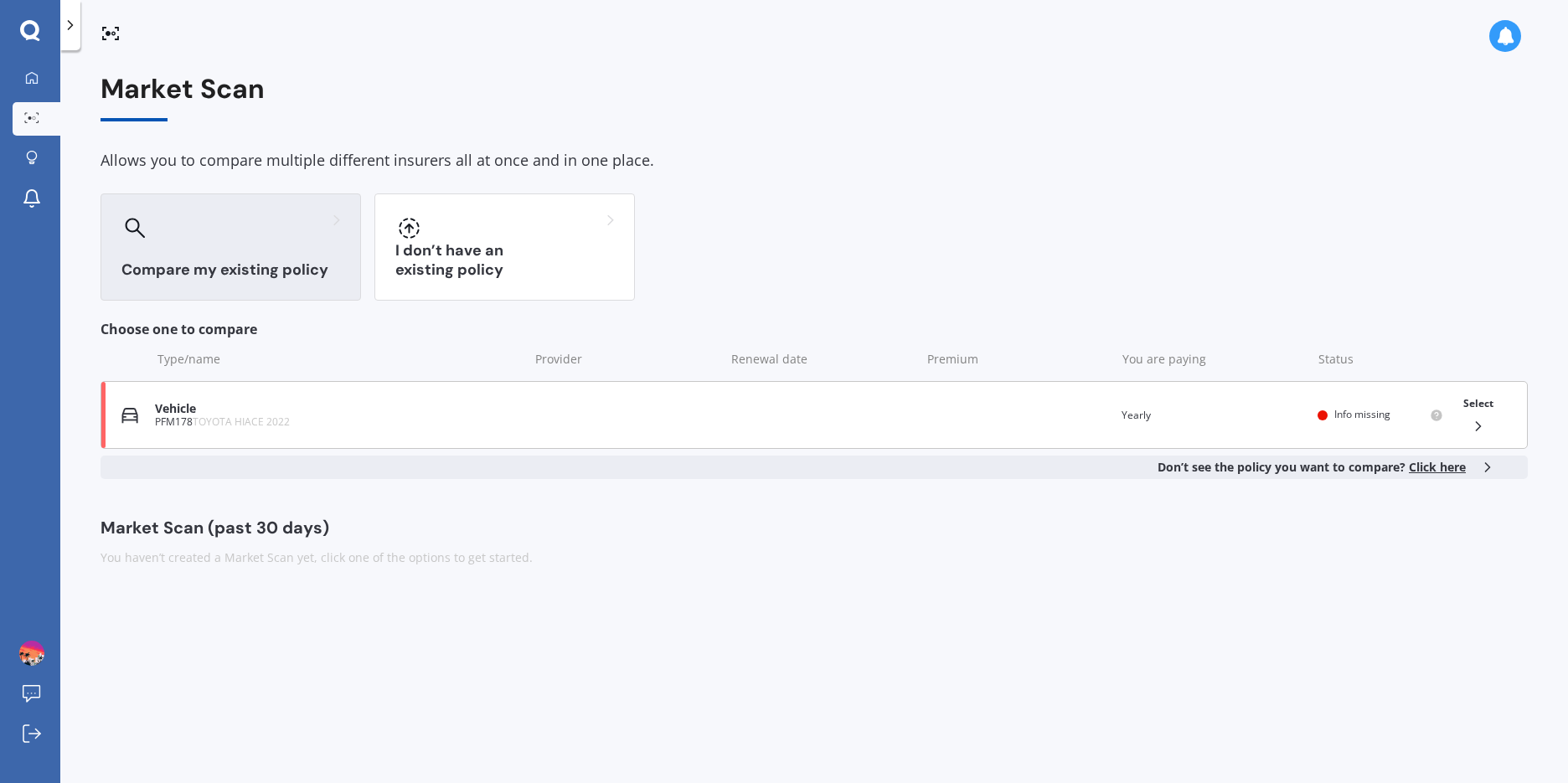 click 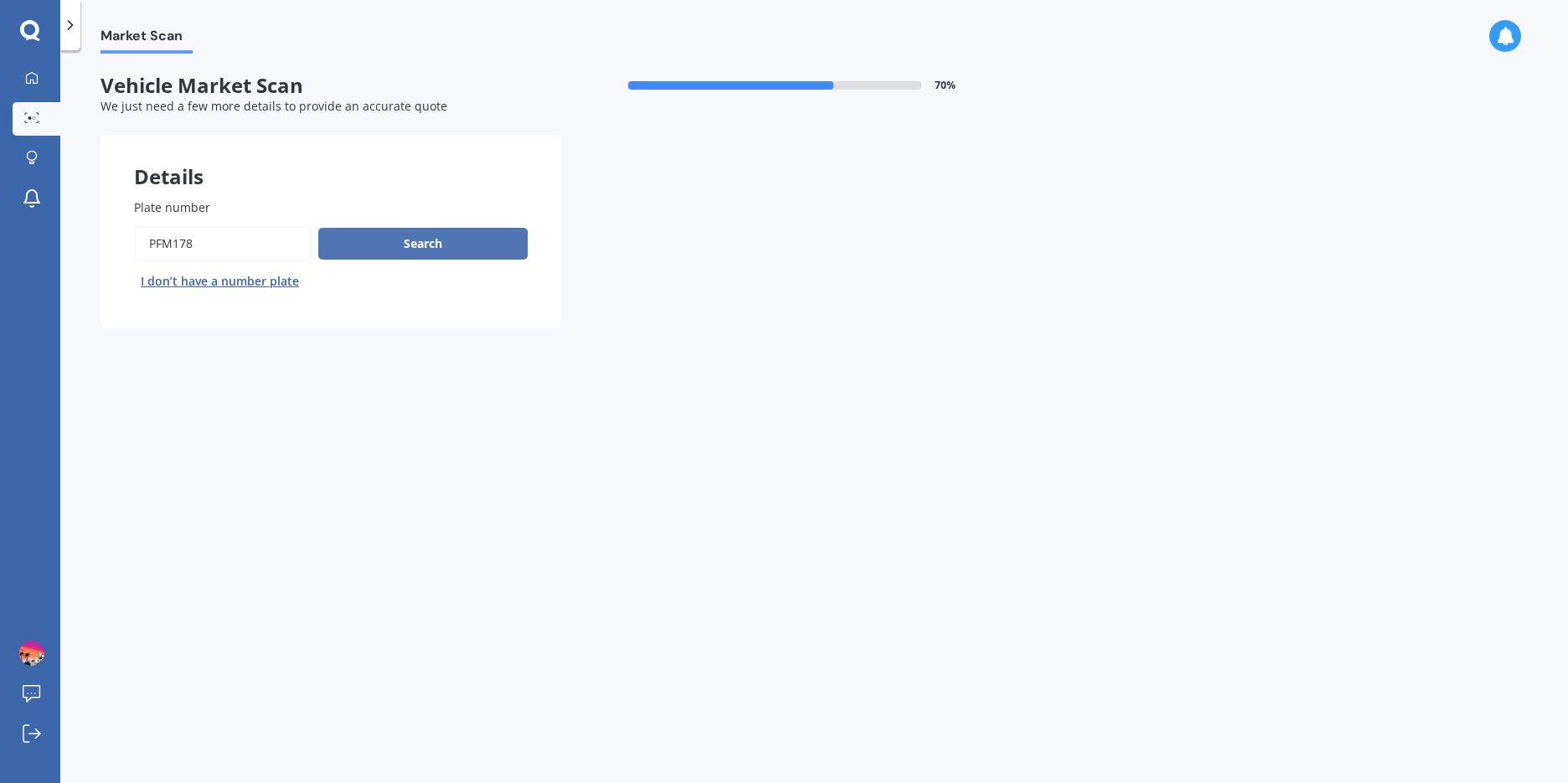 click on "Search" at bounding box center (423, 244) 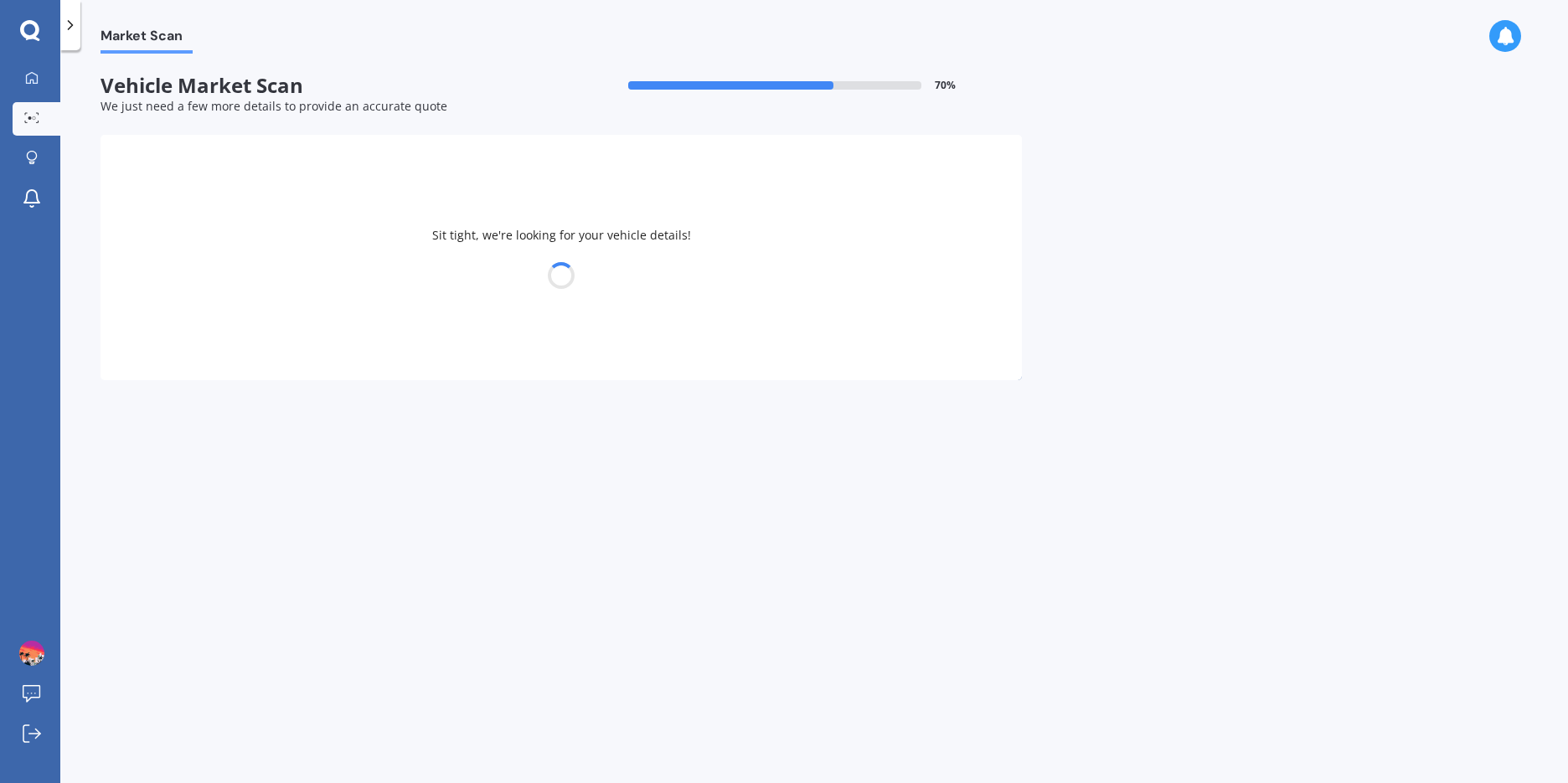 select on "TOYOTA" 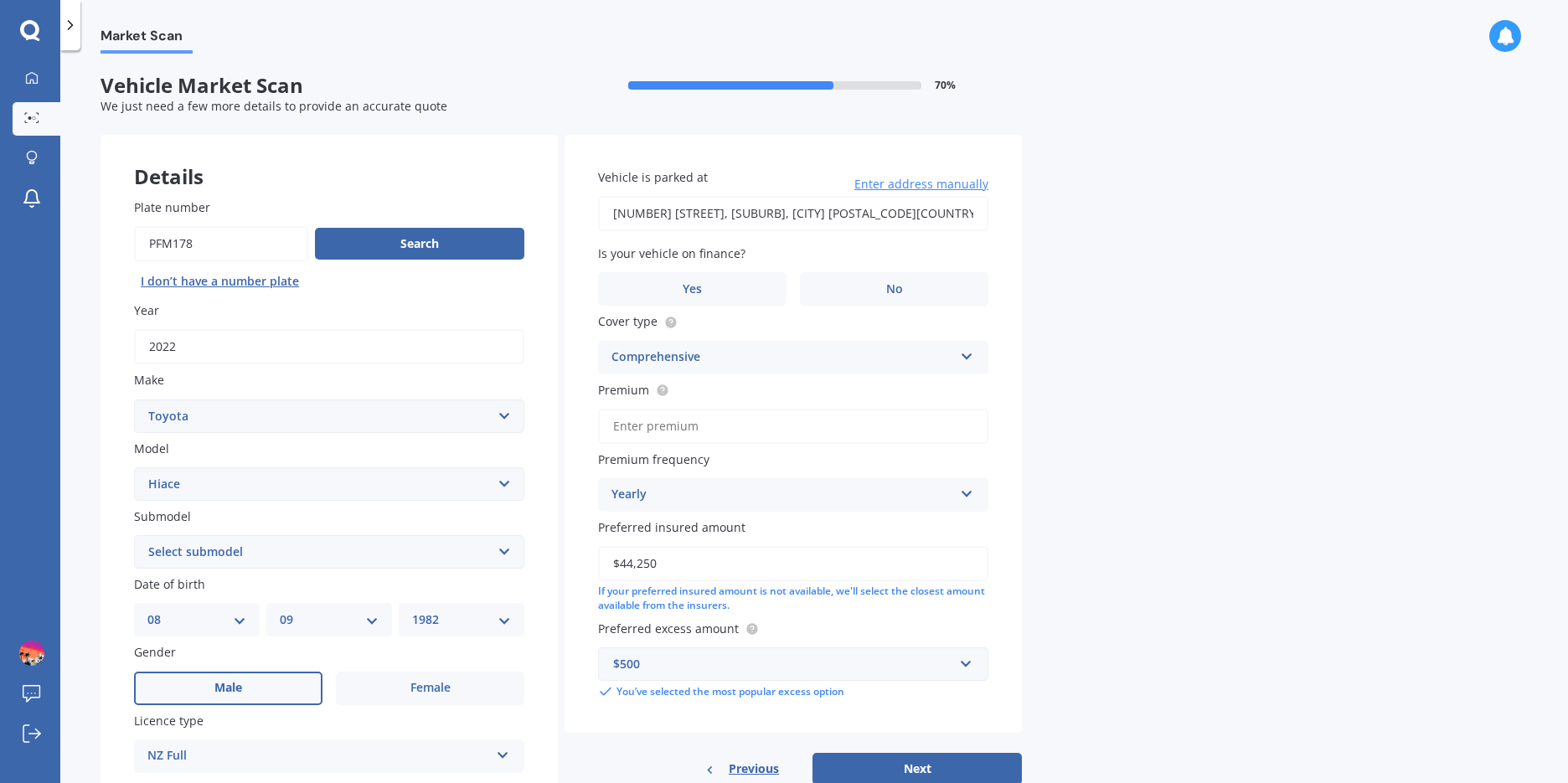 click on "Plate number Search I don’t have a number plate Year 2022 Make Select make AC ALFA ROMEO ASTON MARTIN AUDI AUSTIN BEDFORD Bentley BMW BYD CADILLAC CAN-AM CHERY CHEVROLET CHRYSLER Citroen CRUISEAIR CUPRA DAEWOO DAIHATSU DAIMLER DAMON DIAHATSU DODGE EXOCET FACTORY FIVE FERRARI FIAT Fiord FLEETWOOD FORD FOTON FRASER GEELY GENESIS GEORGIE BOY GMC GREAT WALL GWM HAVAL HILLMAN HINO HOLDEN HOLIDAY RAMBLER HONDA HUMMER HYUNDAI INFINITI ISUZU IVECO JAC JAECOO JAGUAR JEEP KGM KIA LADA LAMBORGHINI LANCIA LANDROVER LDV LEAPMOTOR LEXUS LINCOLN LOTUS LUNAR M.G M.G. MAHINDRA MASERATI MAZDA MCLAREN MERCEDES AMG Mercedes Benz MERCEDES-AMG MERCURY MINI Mitsubishi MORGAN MORRIS NEWMAR Nissan OMODA OPEL OXFORD PEUGEOT Plymouth Polestar PONTIAC PORSCHE PROTON RAM Range Rover Rayne RENAULT ROLLS ROYCE ROVER SAAB SATURN SEAT SHELBY SKODA SMART SSANGYONG SUBARU SUZUKI TATA TESLA TIFFIN Toyota TRIUMPH TVR Vauxhall VOLKSWAGEN VOLVO WESTFIELD WINNEBAGO ZX Model Select model 4 Runner 86 Allex Allion Alphard Altezza Aqua Aristo" at bounding box center [329, 554] 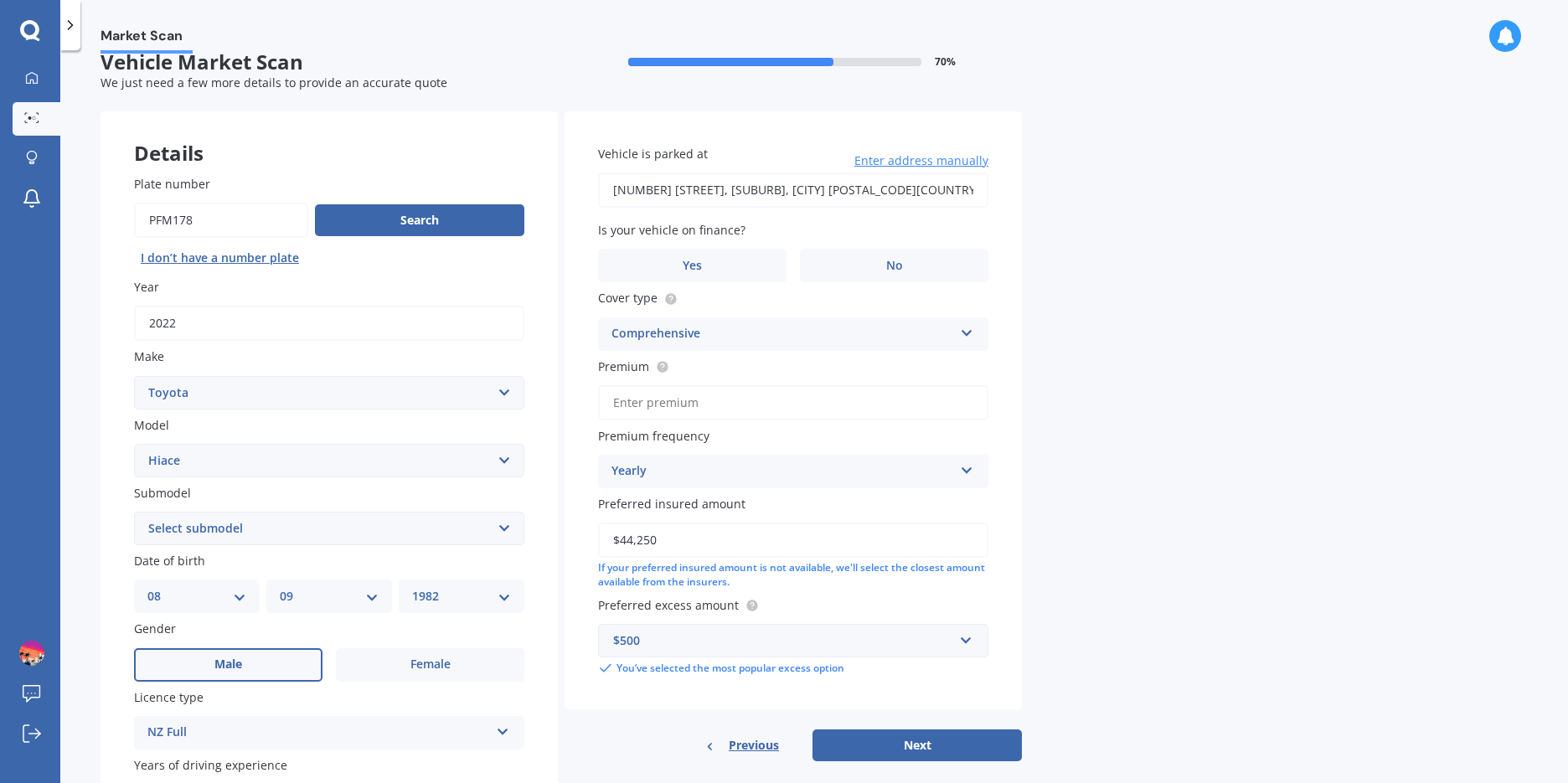 scroll, scrollTop: 0, scrollLeft: 0, axis: both 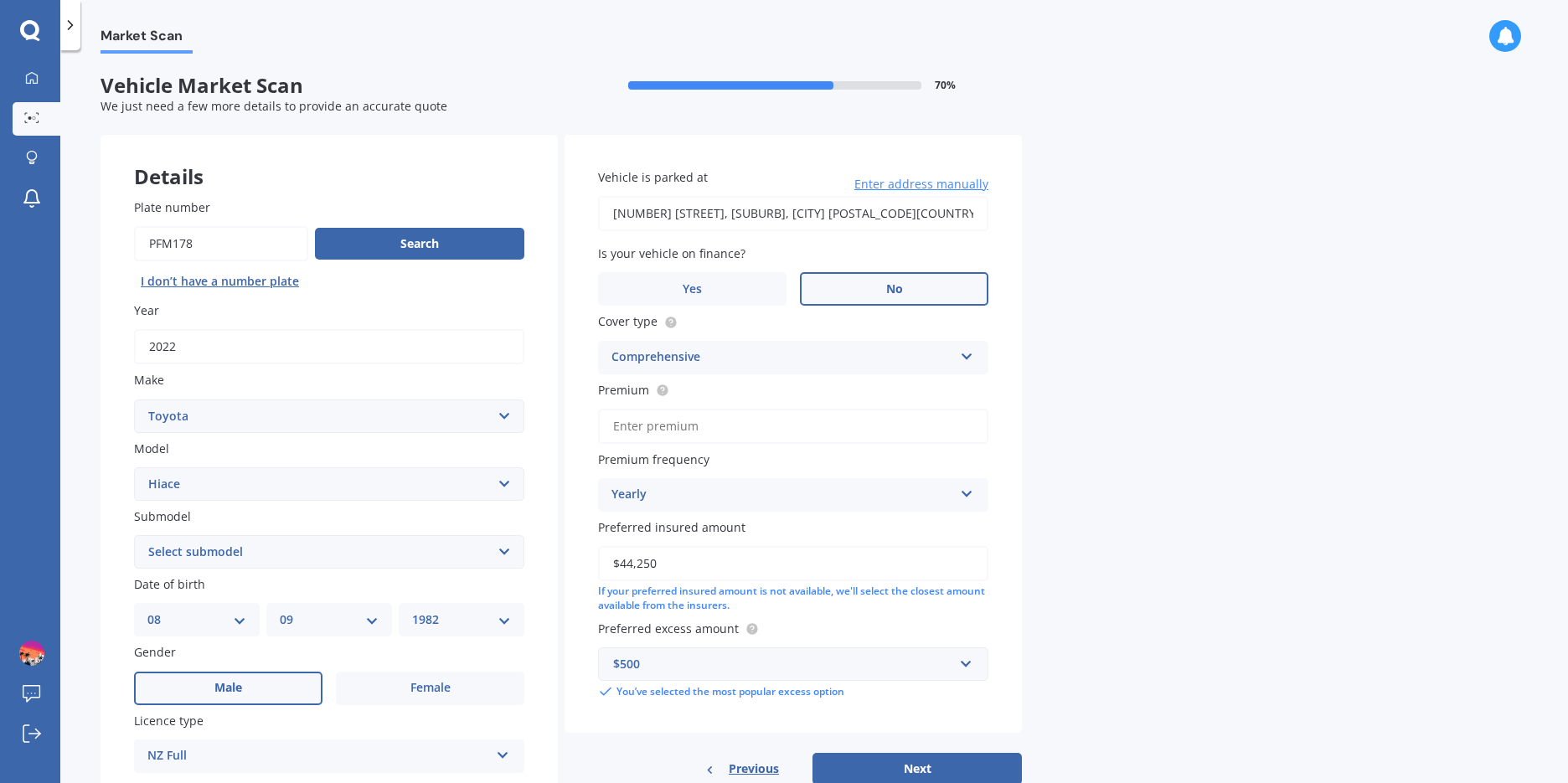 click on "No" at bounding box center (894, 289) 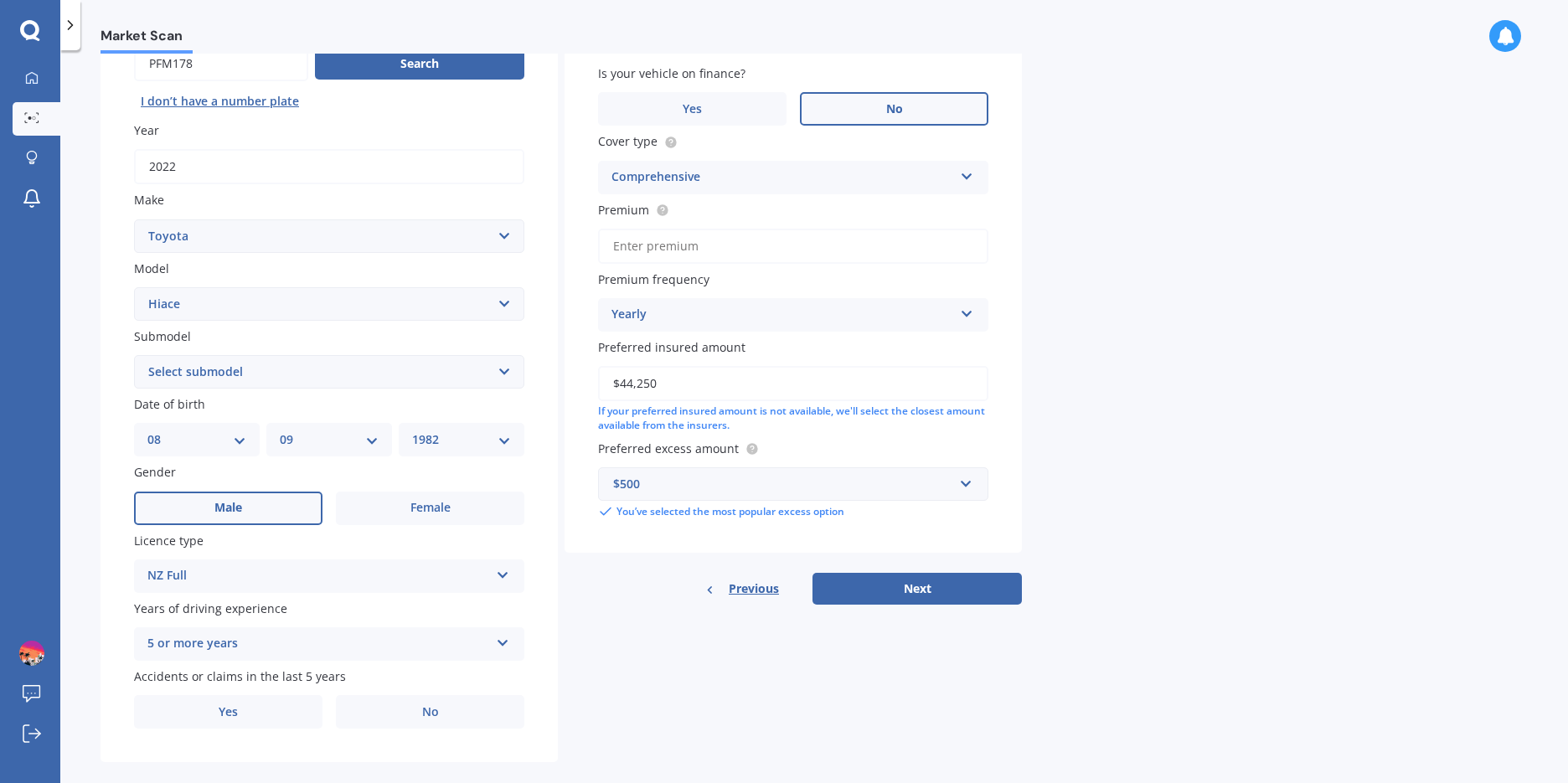 scroll, scrollTop: 203, scrollLeft: 0, axis: vertical 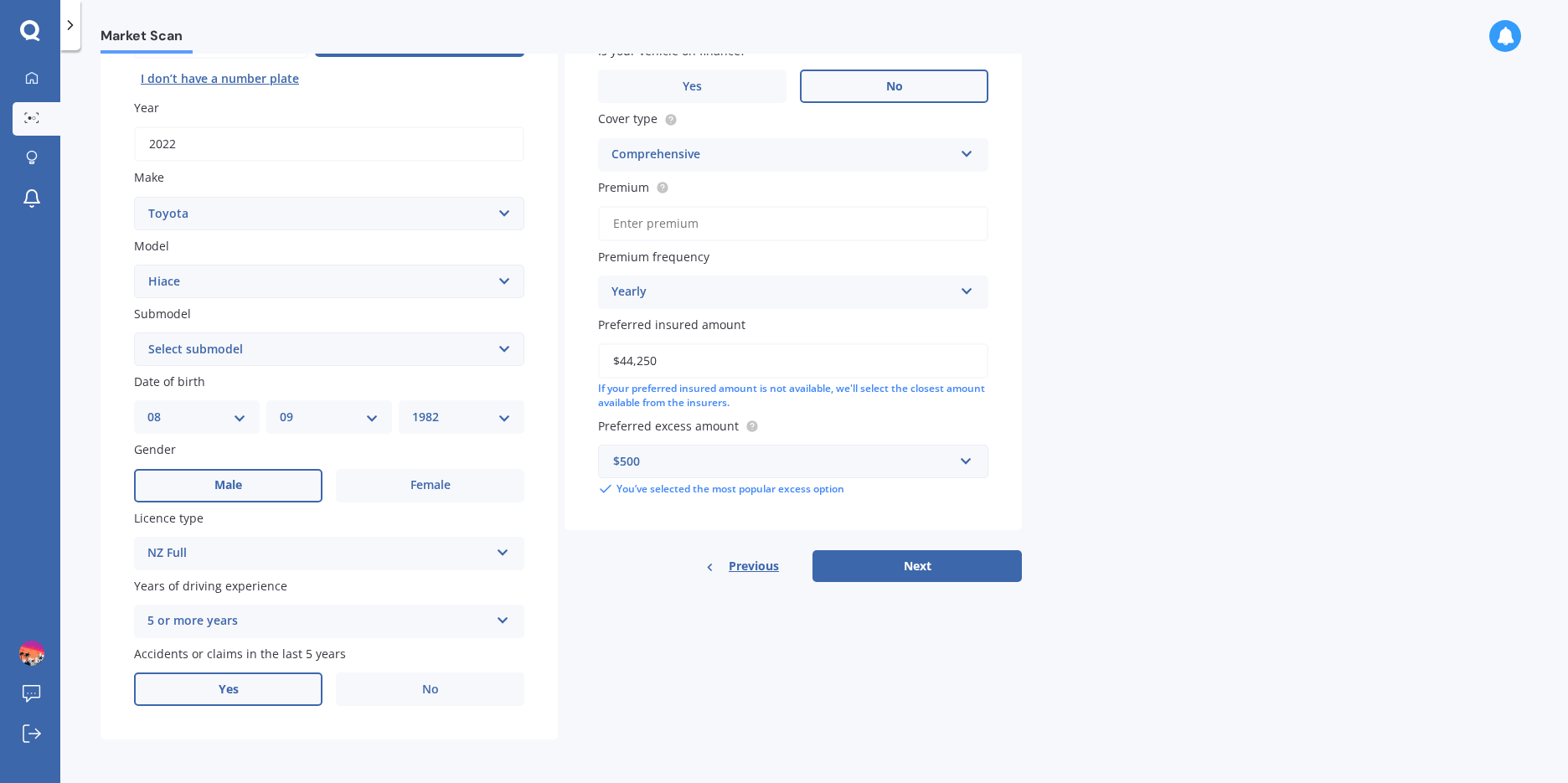 click on "Yes" at bounding box center [228, 689] 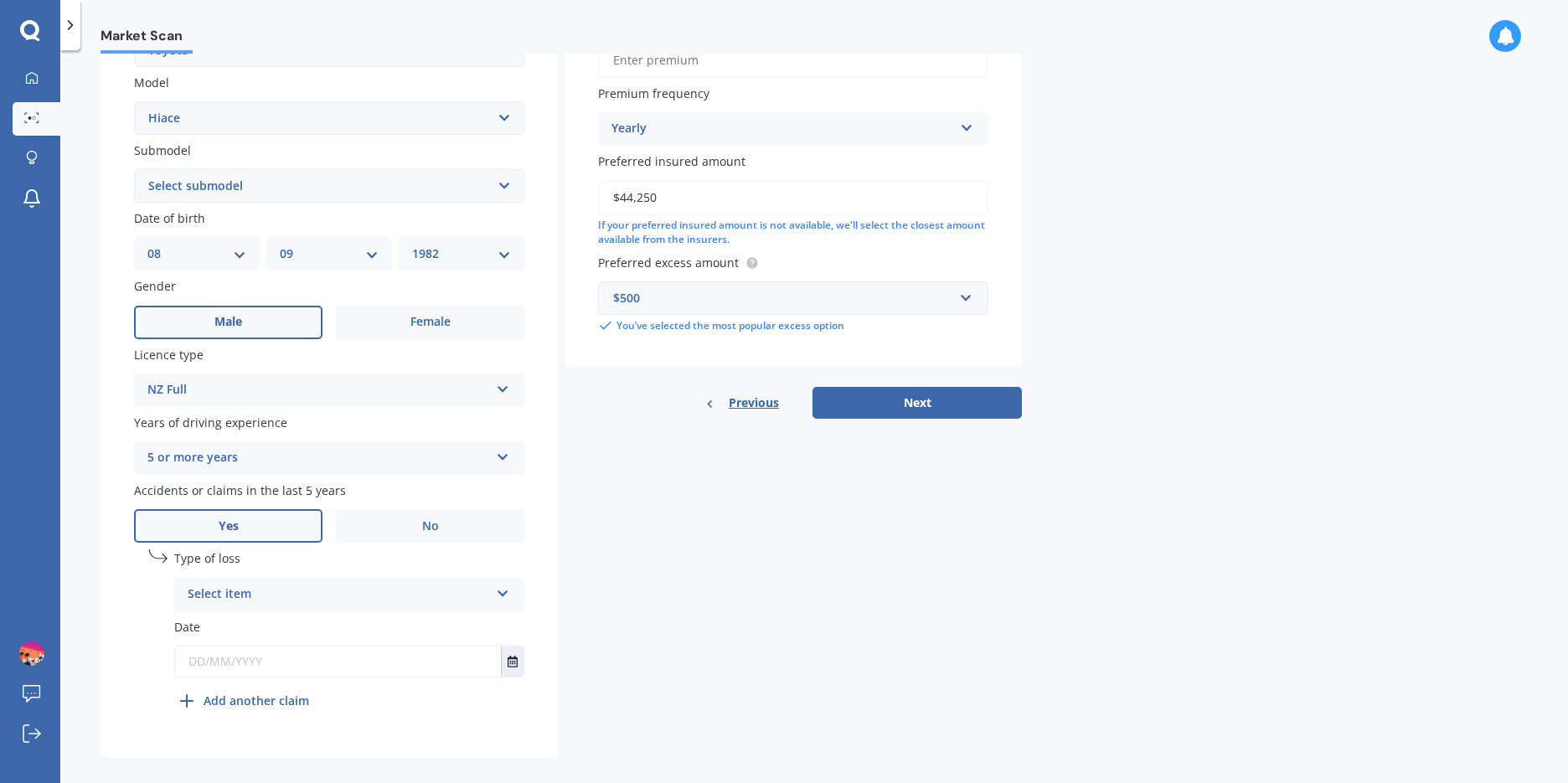 scroll, scrollTop: 384, scrollLeft: 0, axis: vertical 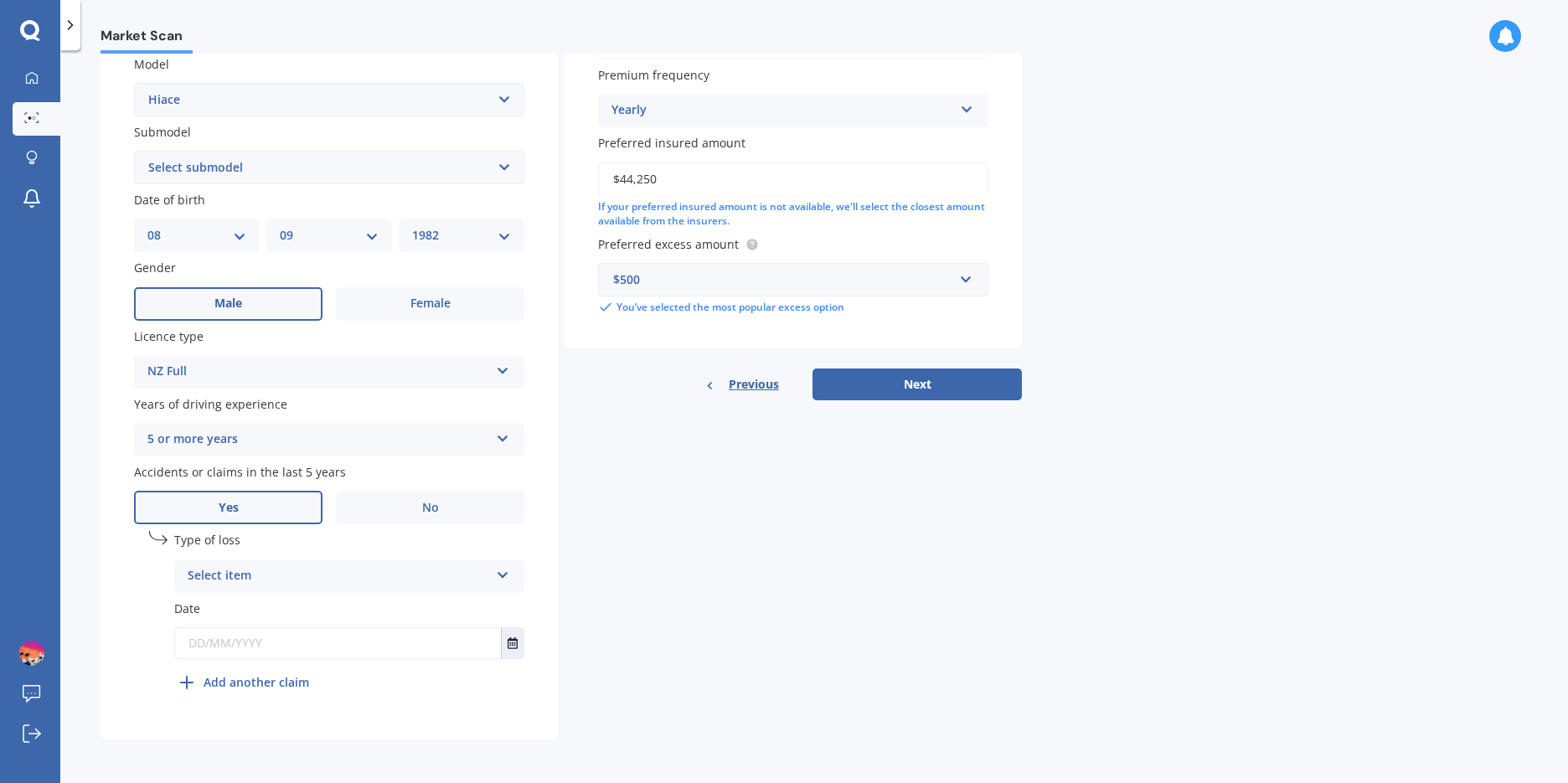 click on "Select item" at bounding box center (338, 576) 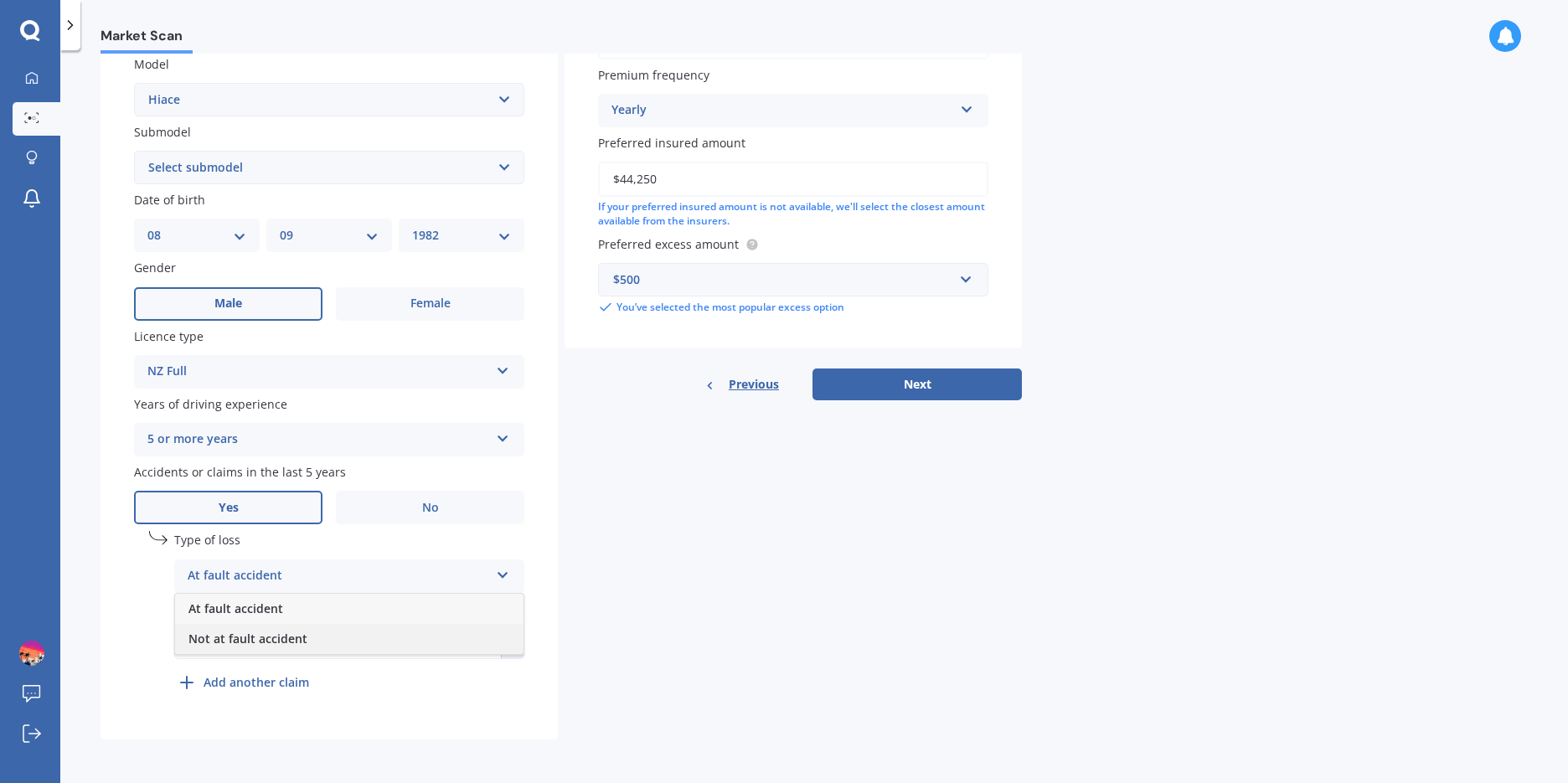 click on "Not at fault accident" at bounding box center [248, 638] 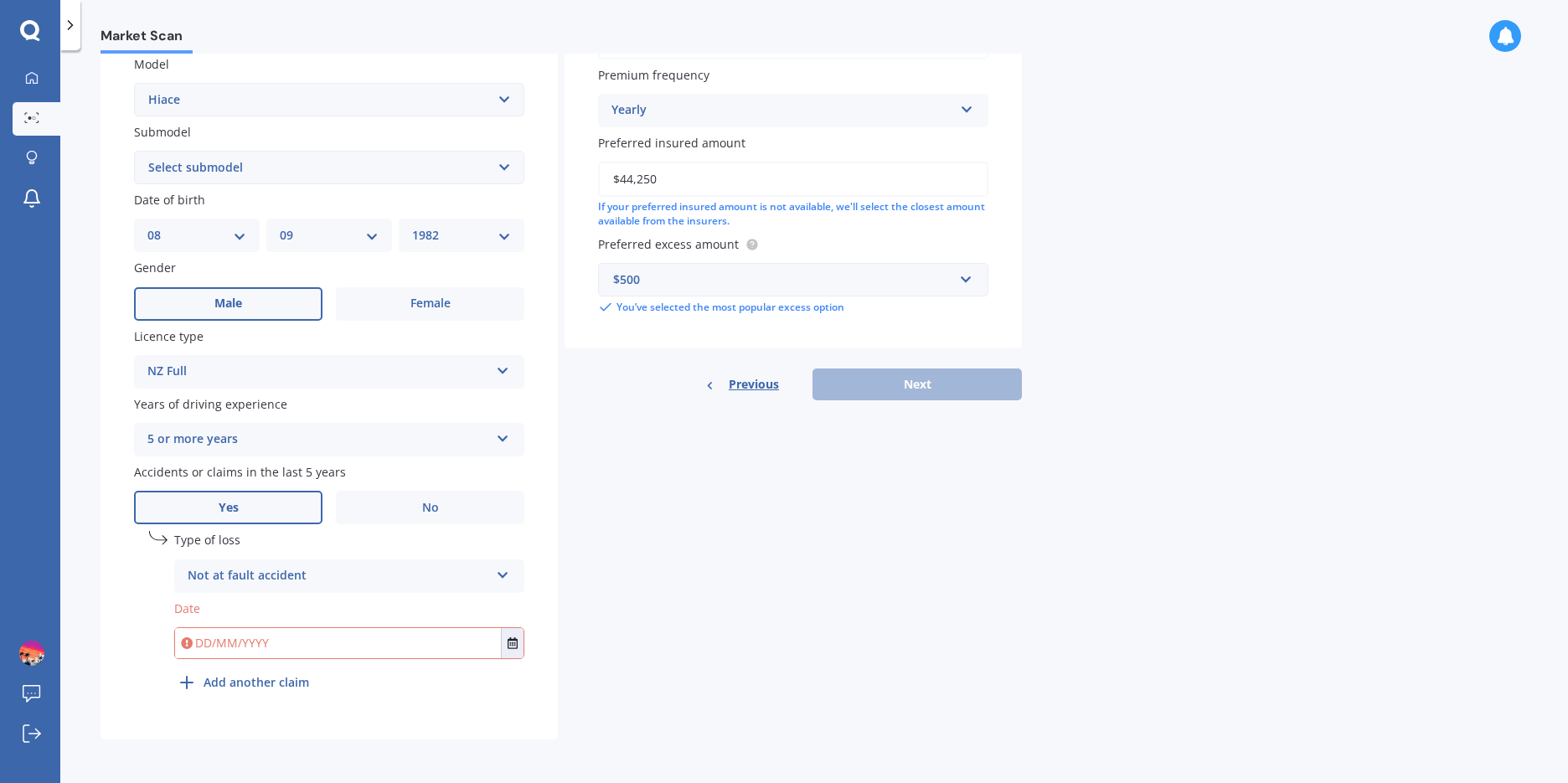 click on "Not at fault accident At fault accident Not at fault accident" at bounding box center [349, 576] 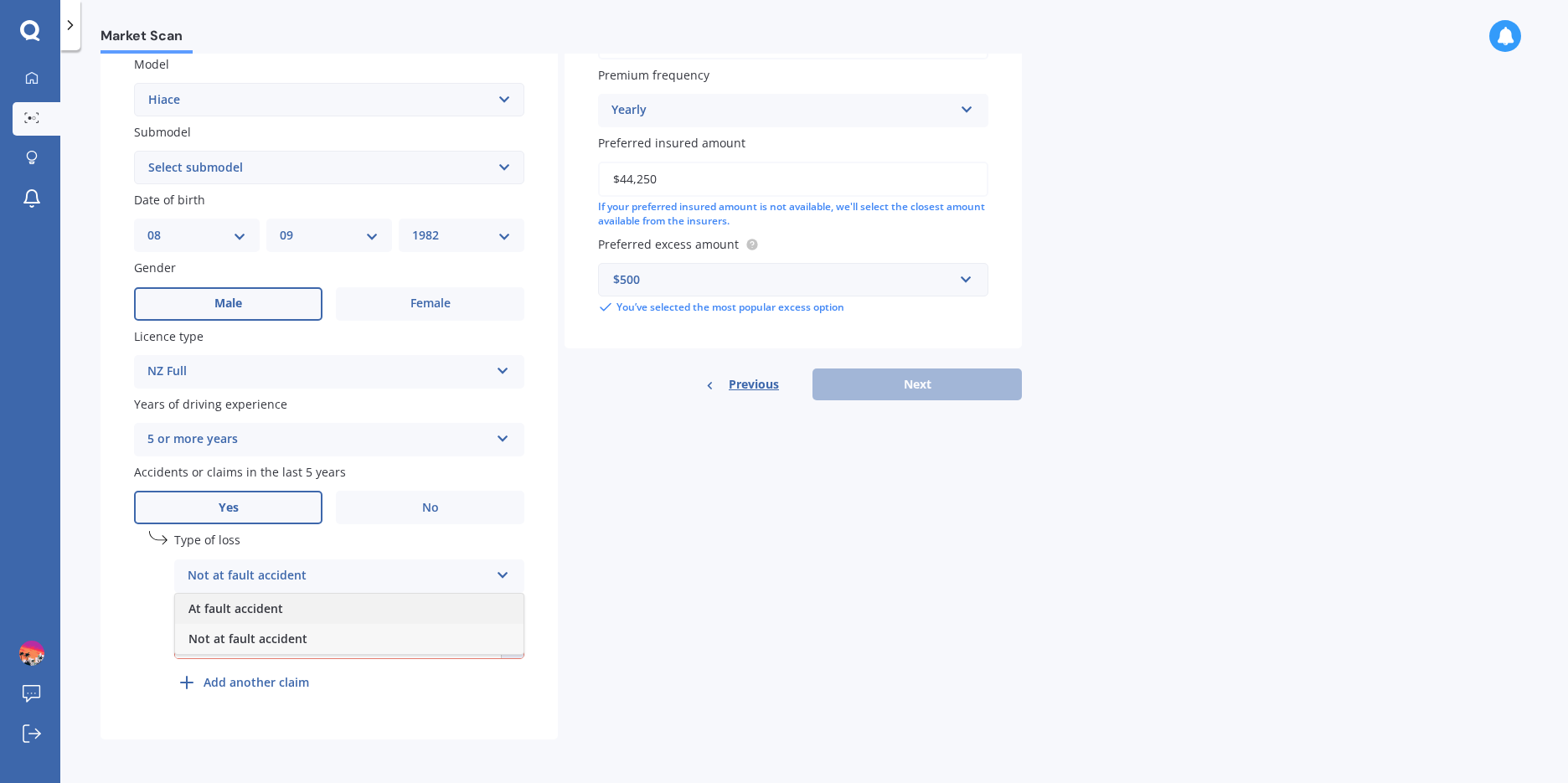 click on "At fault accident" at bounding box center (349, 609) 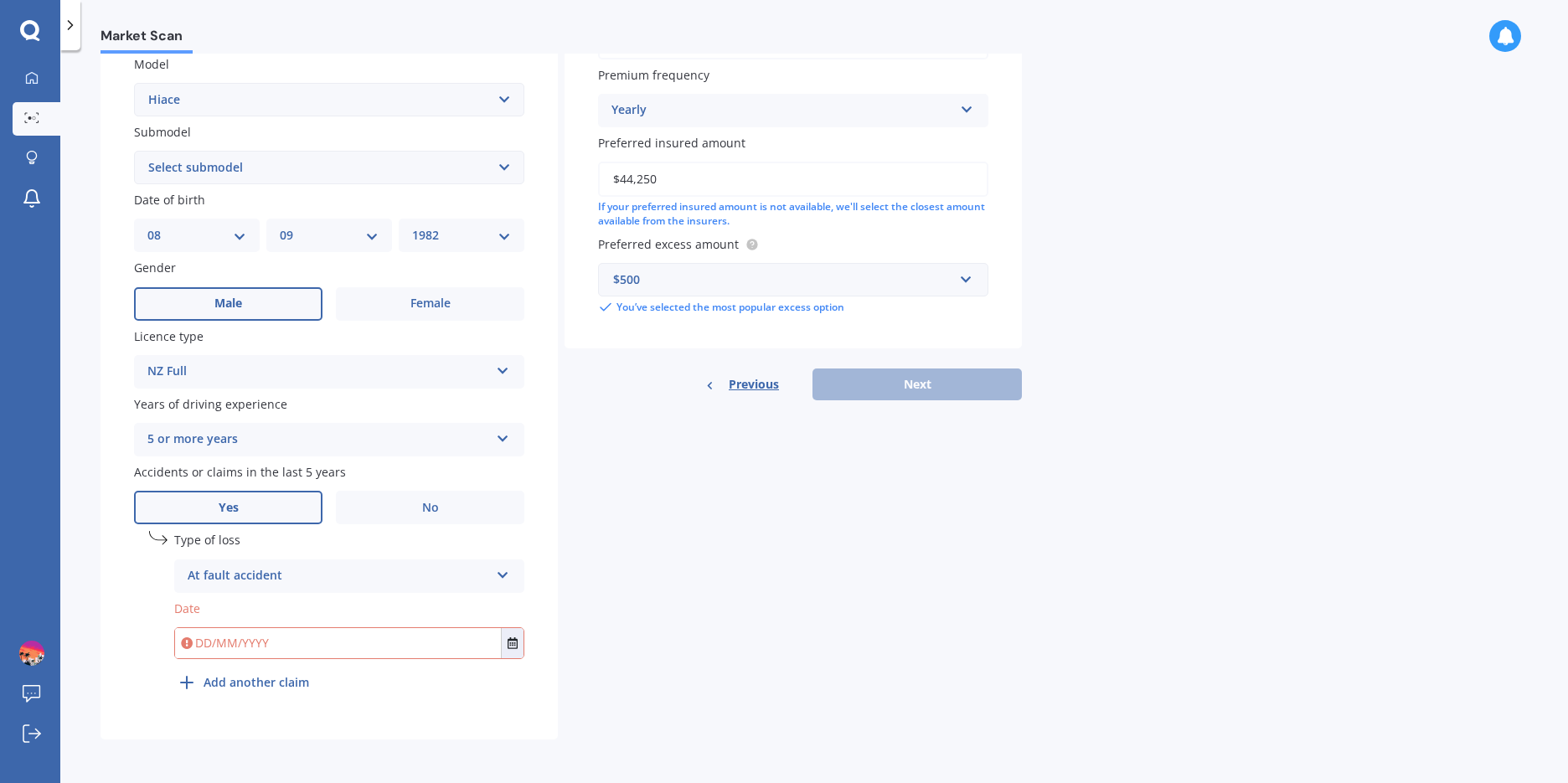 click at bounding box center [503, 572] 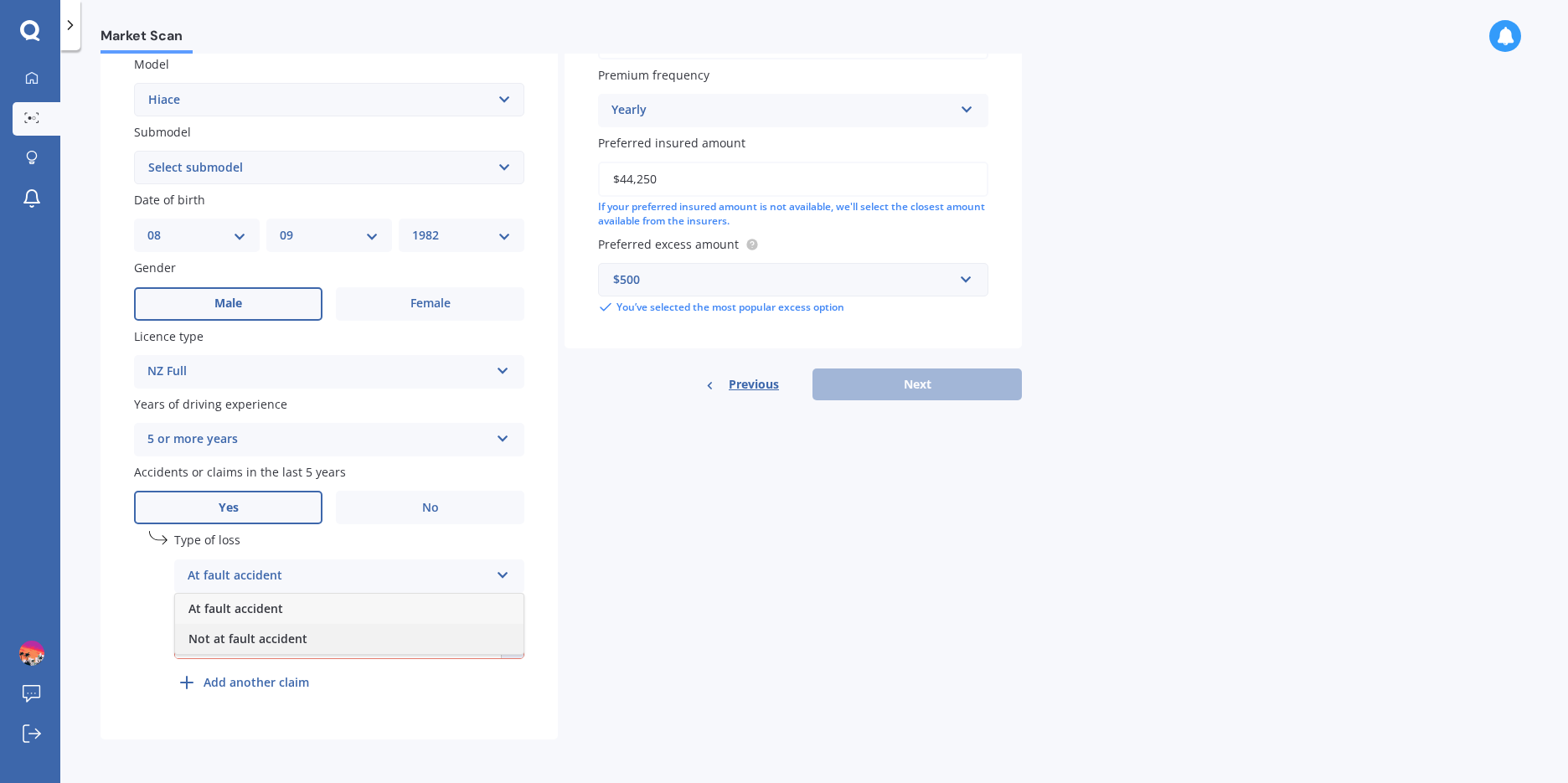 click on "Not at fault accident" at bounding box center (349, 639) 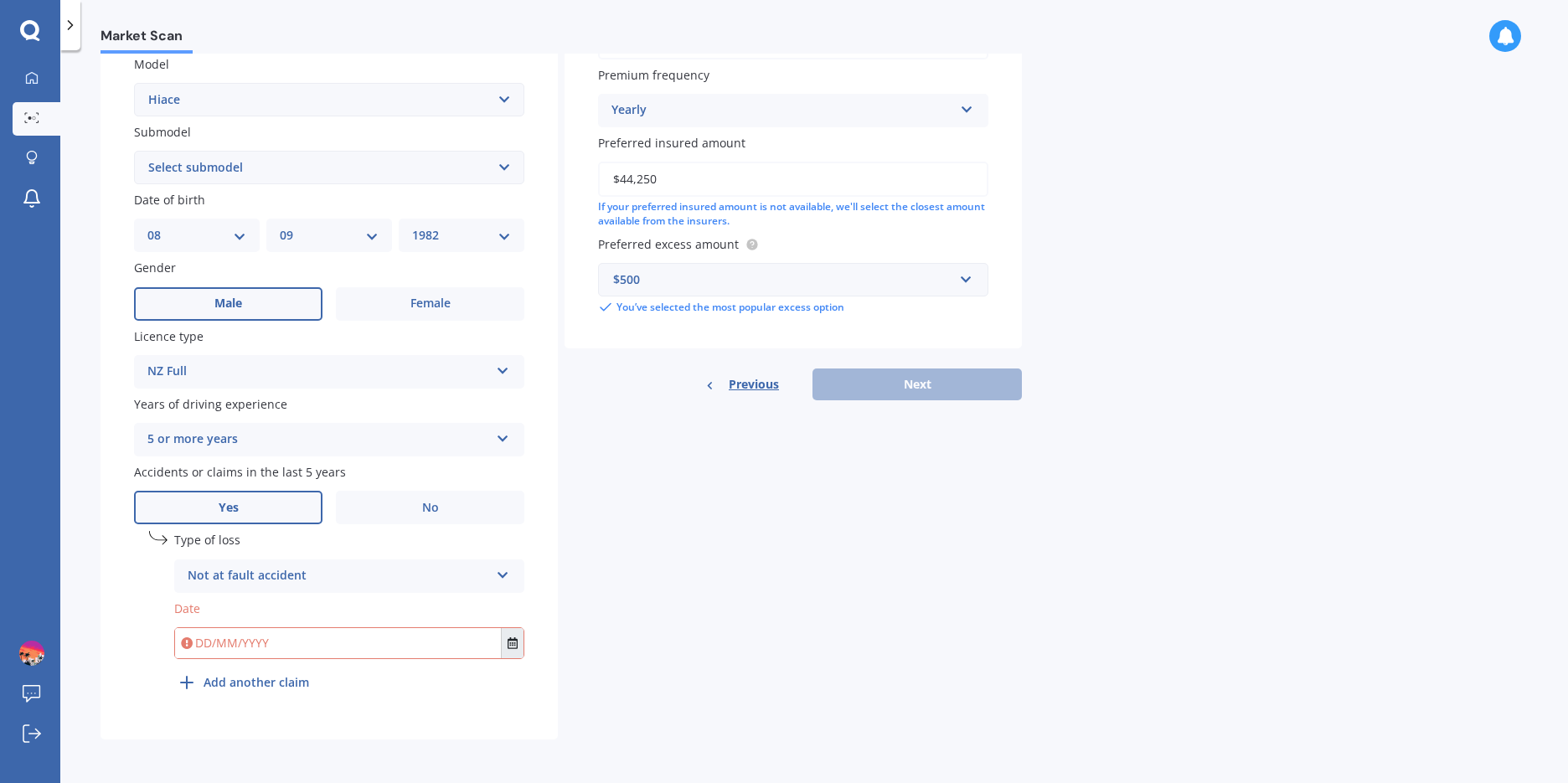 click at bounding box center [512, 643] 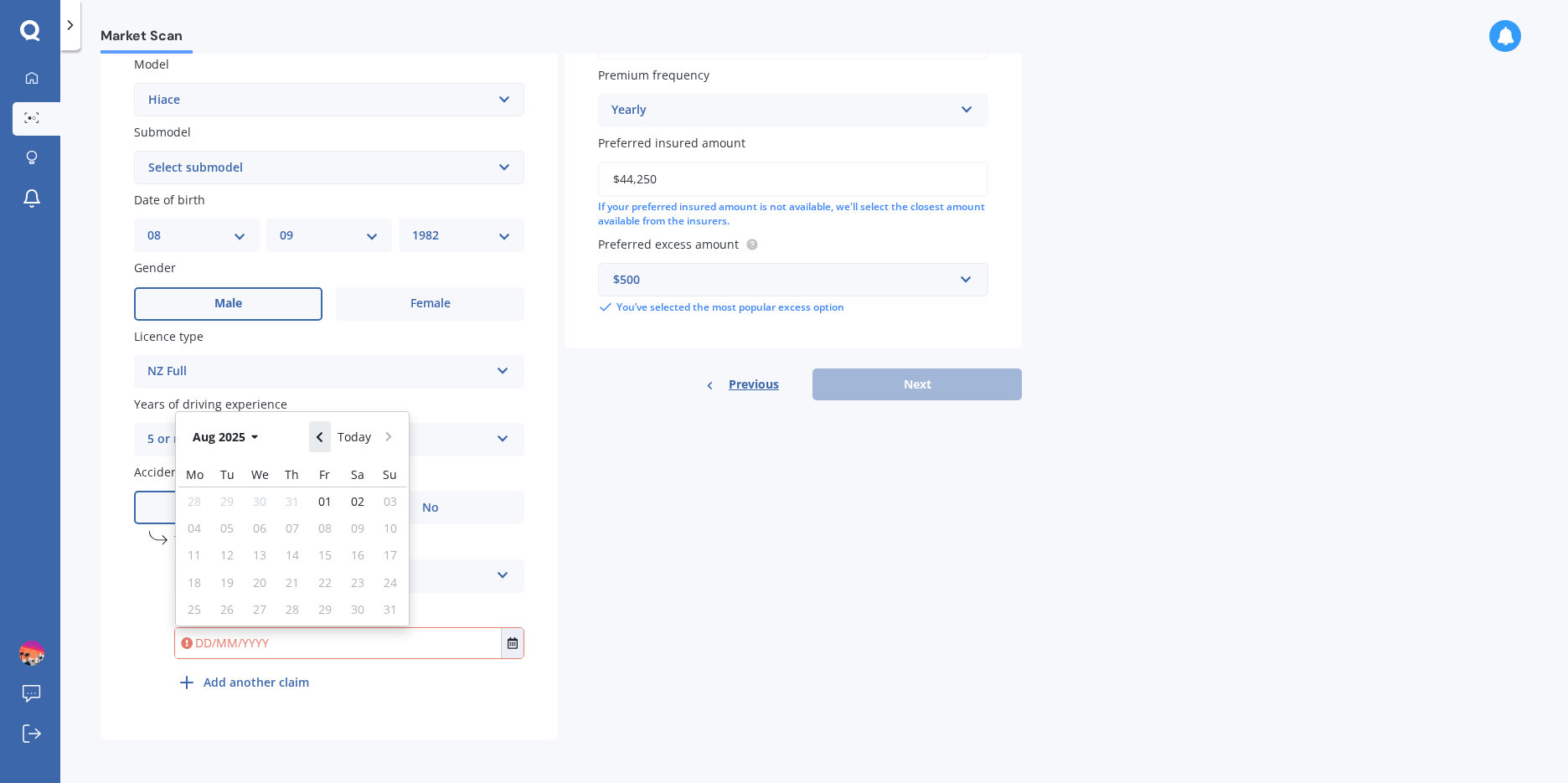 click 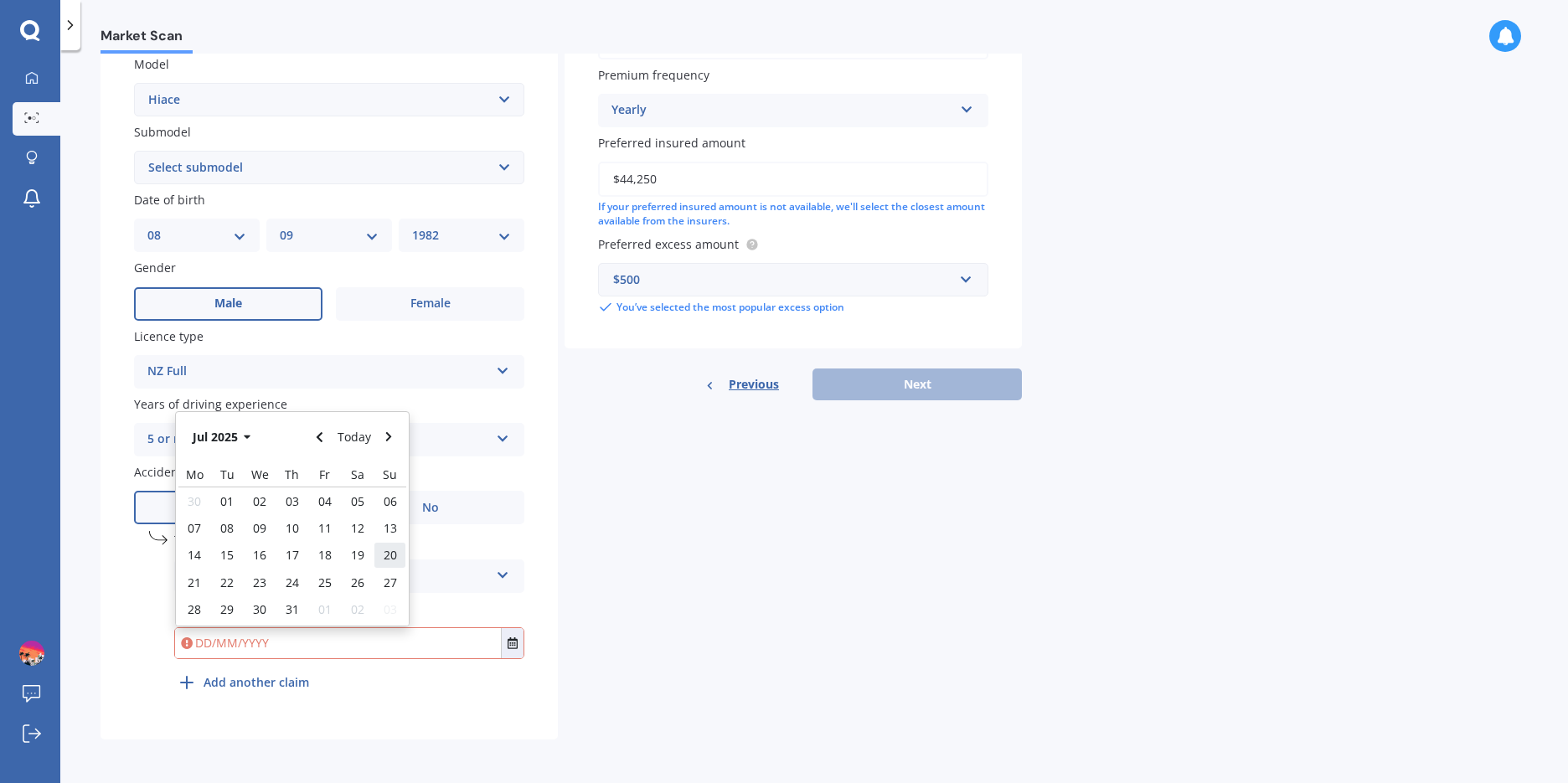 click on "20" at bounding box center (389, 555) 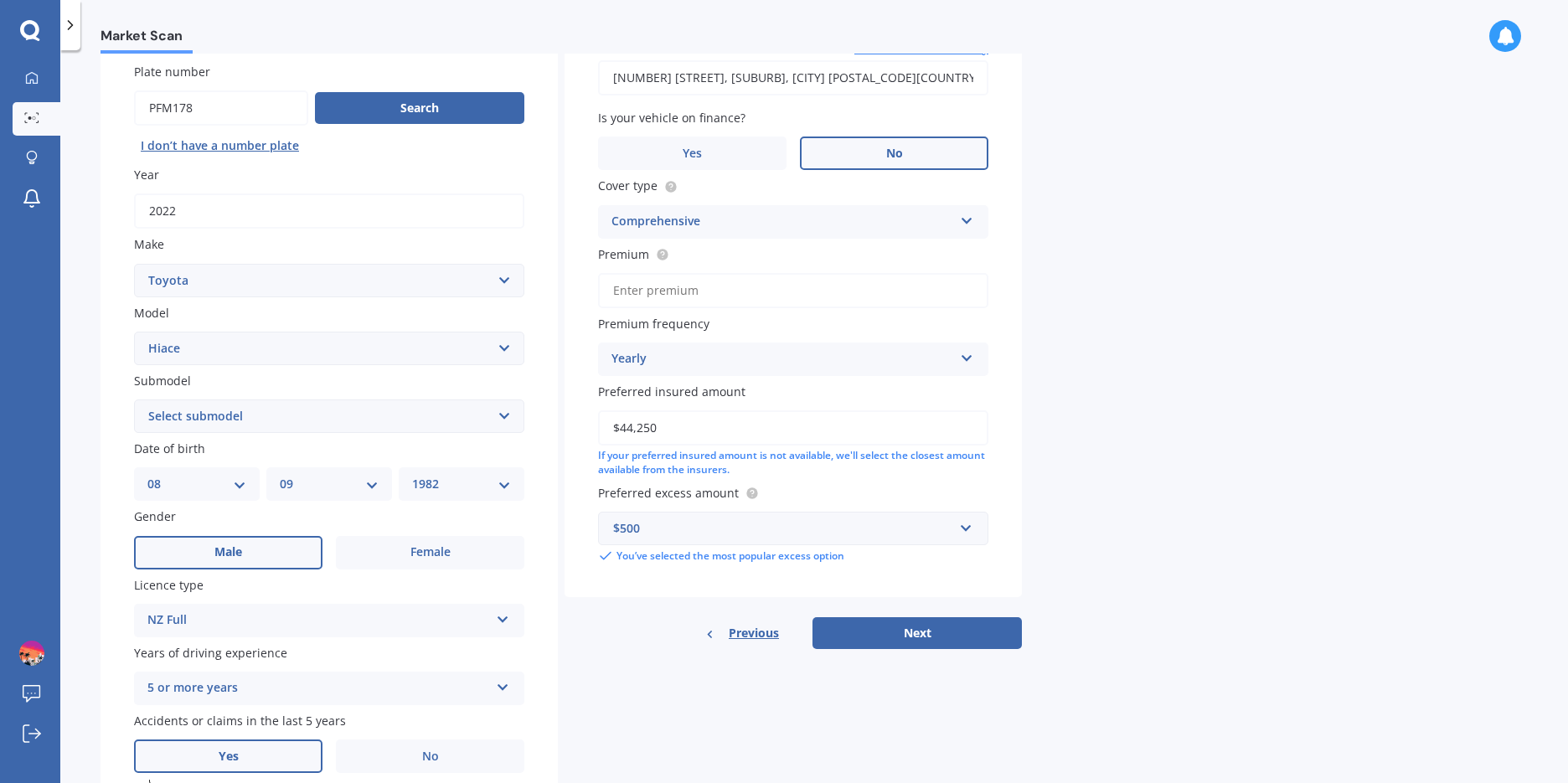 scroll, scrollTop: 133, scrollLeft: 0, axis: vertical 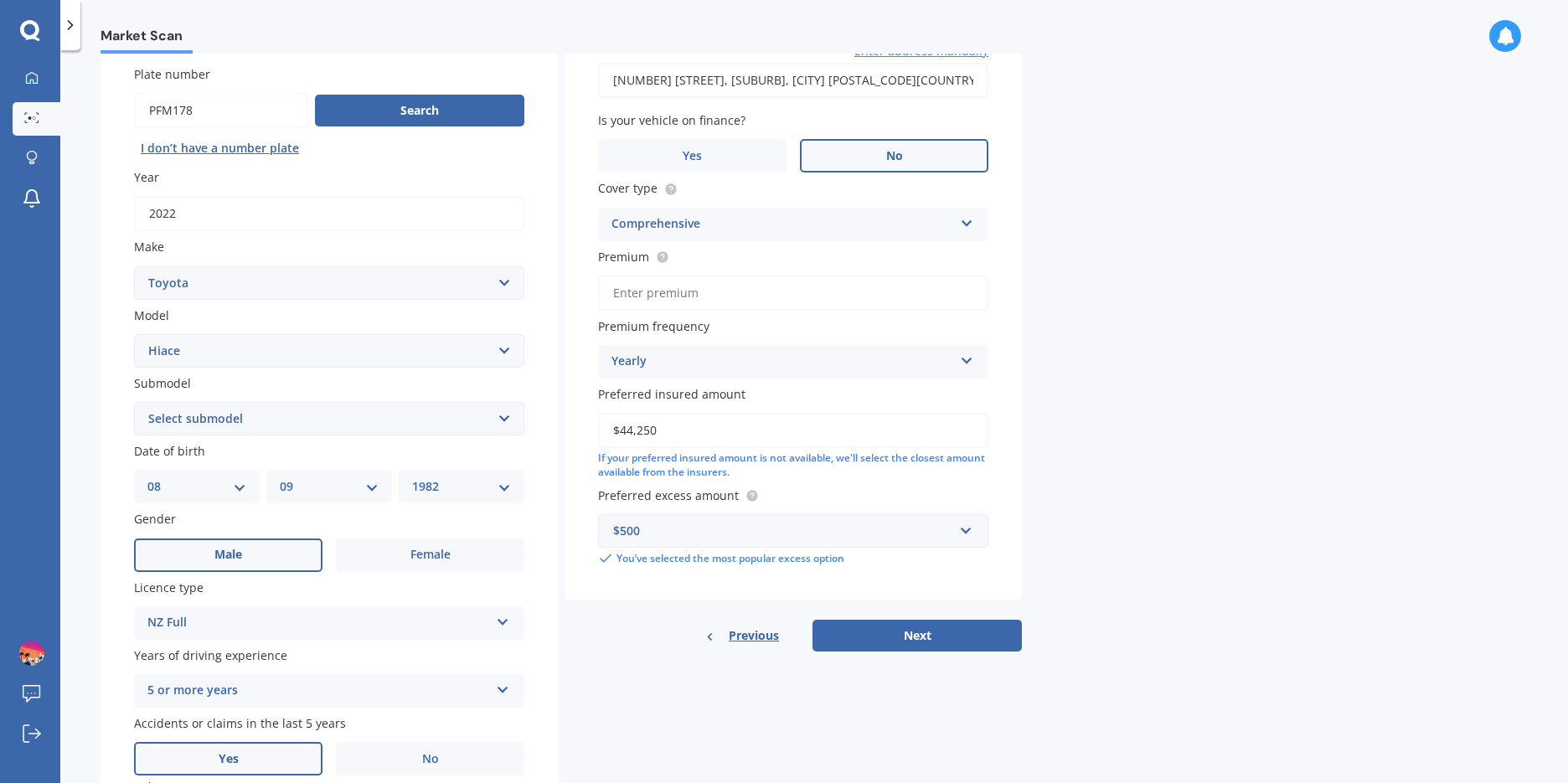 click on "Comprehensive Comprehensive Third Party, Fire & Theft Third Party" at bounding box center (793, 224) 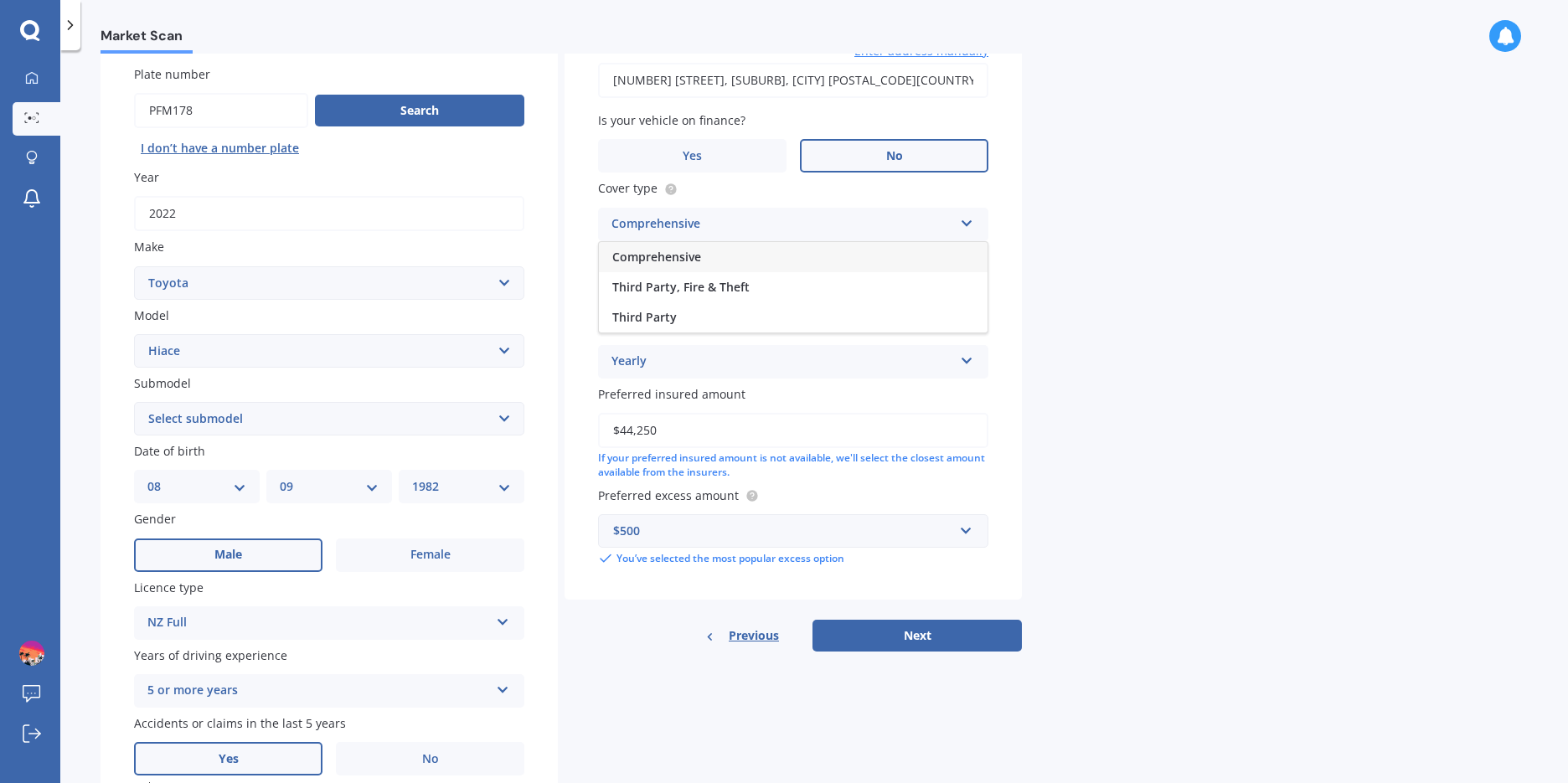 click on "Comprehensive Comprehensive Third Party, Fire & Theft Third Party" at bounding box center (793, 224) 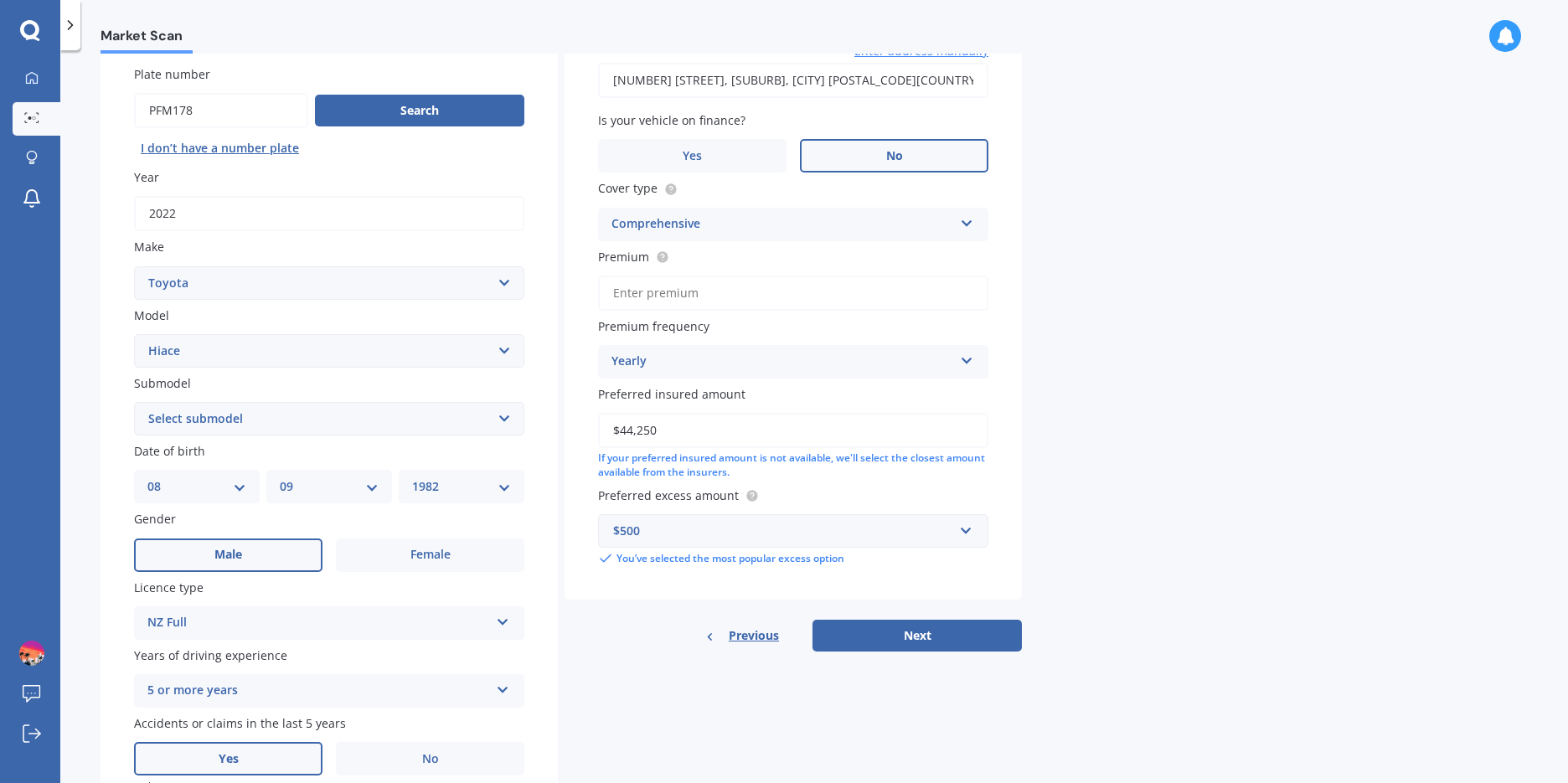 click on "Market Scan Vehicle Market Scan 70 % We just need a few more details to provide an accurate quote Details Plate number Search I don’t have a number plate Year 2022 Make Select make AC ALFA ROMEO ASTON MARTIN AUDI AUSTIN BEDFORD Bentley BMW BYD CADILLAC CAN-AM CHERY CHEVROLET CHRYSLER Citroen CRUISEAIR CUPRA DAEWOO DAIHATSU DAIMLER DAMON DIAHATSU DODGE EXOCET FACTORY FIVE FERRARI FIAT Fiord FLEETWOOD FORD FOTON FRASER GEELY GENESIS GEORGIE BOY GMC GREAT WALL GWM HAVAL HILLMAN HINO HOLDEN HOLIDAY RAMBLER HONDA HUMMER HYUNDAI INFINITI ISUZU IVECO JAC JAECOO JAGUAR JEEP KGM KIA LADA LAMBORGHINI LANCIA LANDROVER LDV LEAPMOTOR LEXUS LINCOLN LOTUS LUNAR M.G M.G. MAHINDRA MASERATI MAZDA MCLAREN MERCEDES AMG Mercedes Benz MERCEDES-AMG MERCURY MINI Mitsubishi MORGAN MORRIS NEWMAR Nissan OMODA OPEL OXFORD PEUGEOT Plymouth Polestar PONTIAC PORSCHE PROTON RAM Range Rover Rayne RENAULT ROLLS ROYCE ROVER SAAB SATURN SEAT SHELBY SKODA SMART SSANGYONG SUBARU SUZUKI TATA TESLA TIFFIN Toyota TRIUMPH TVR Vauxhall VOLKSWAGEN ZX" at bounding box center (814, 420) 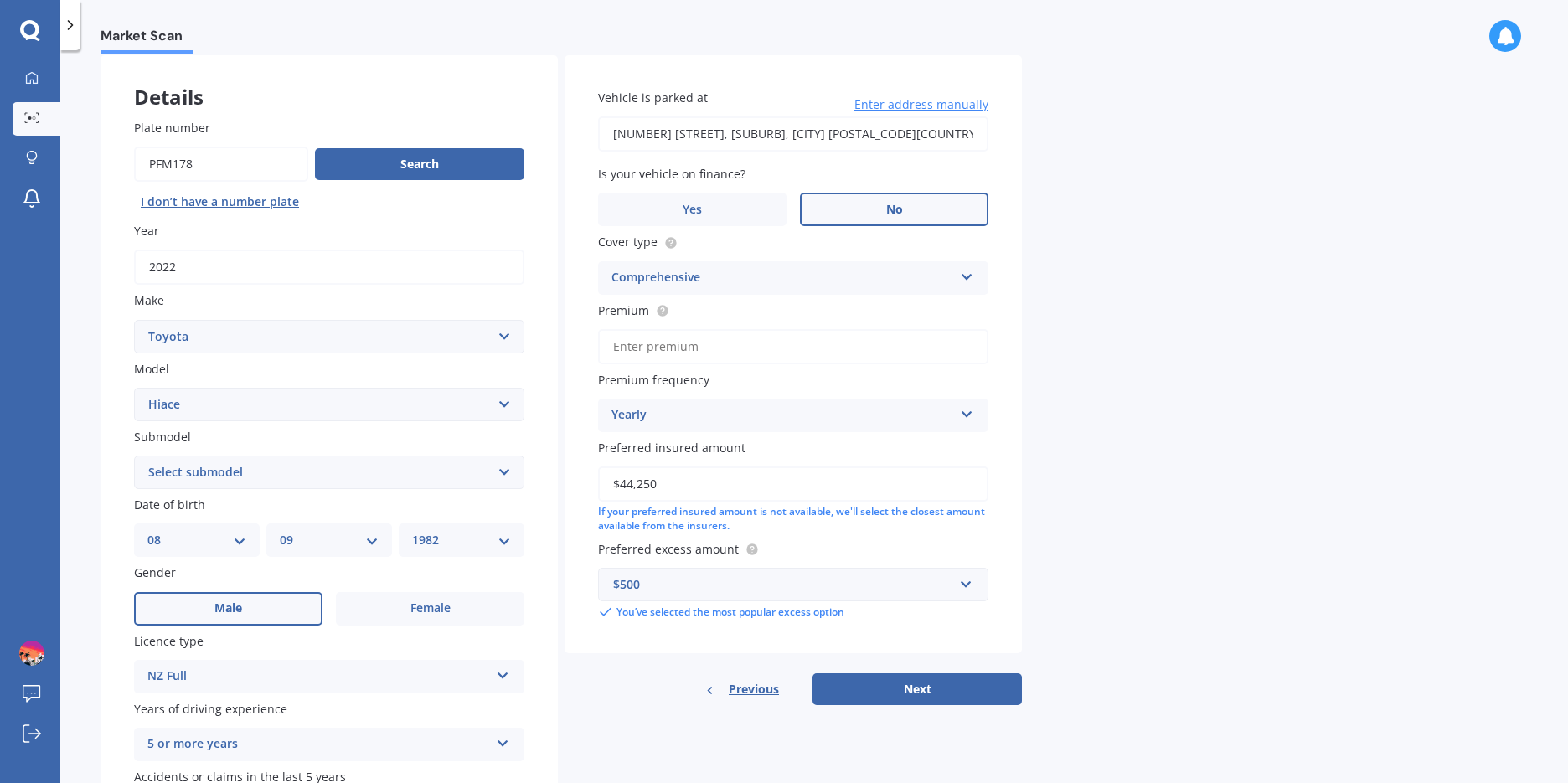 scroll, scrollTop: 84, scrollLeft: 0, axis: vertical 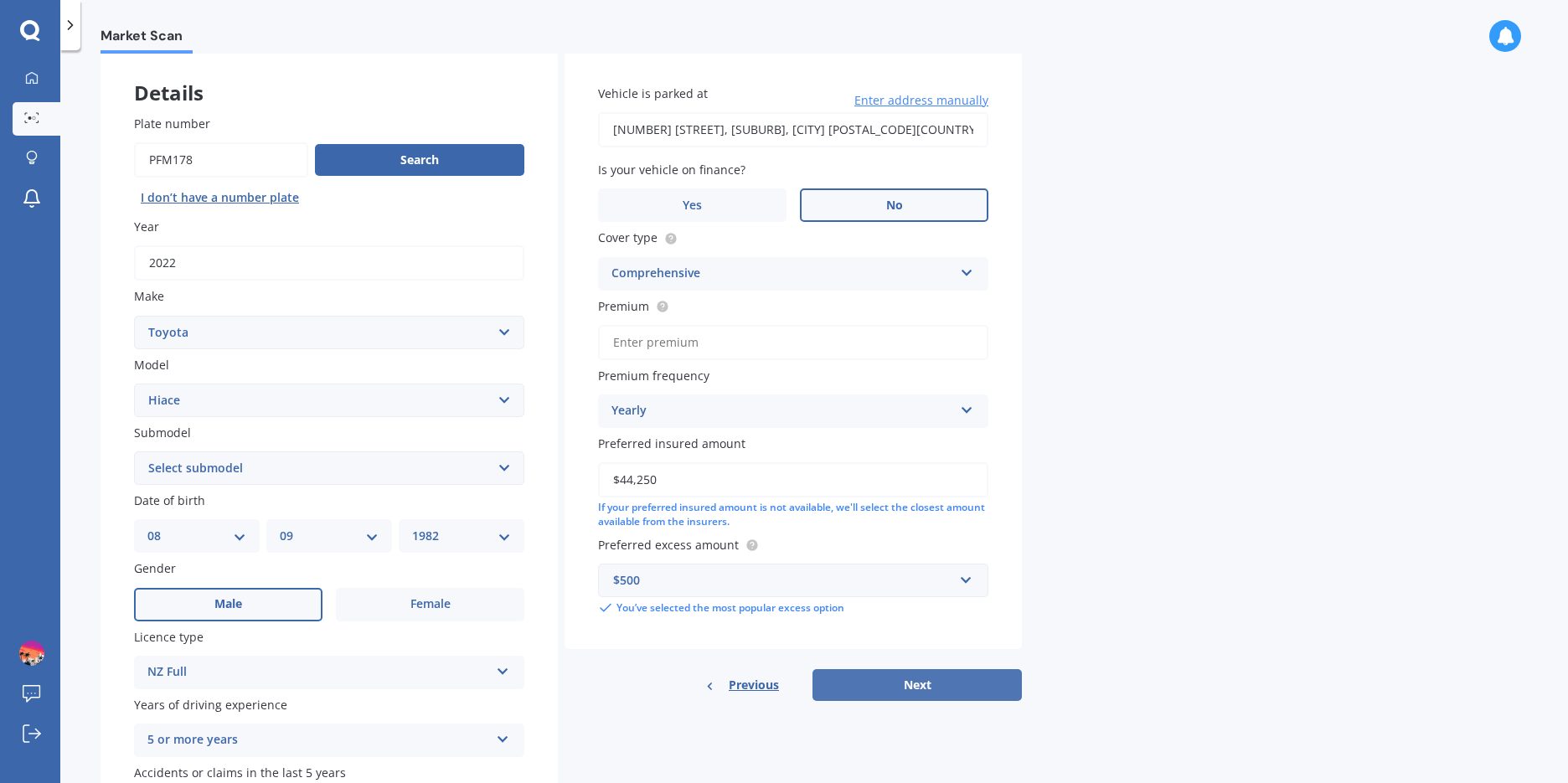 click on "Next" at bounding box center [917, 685] 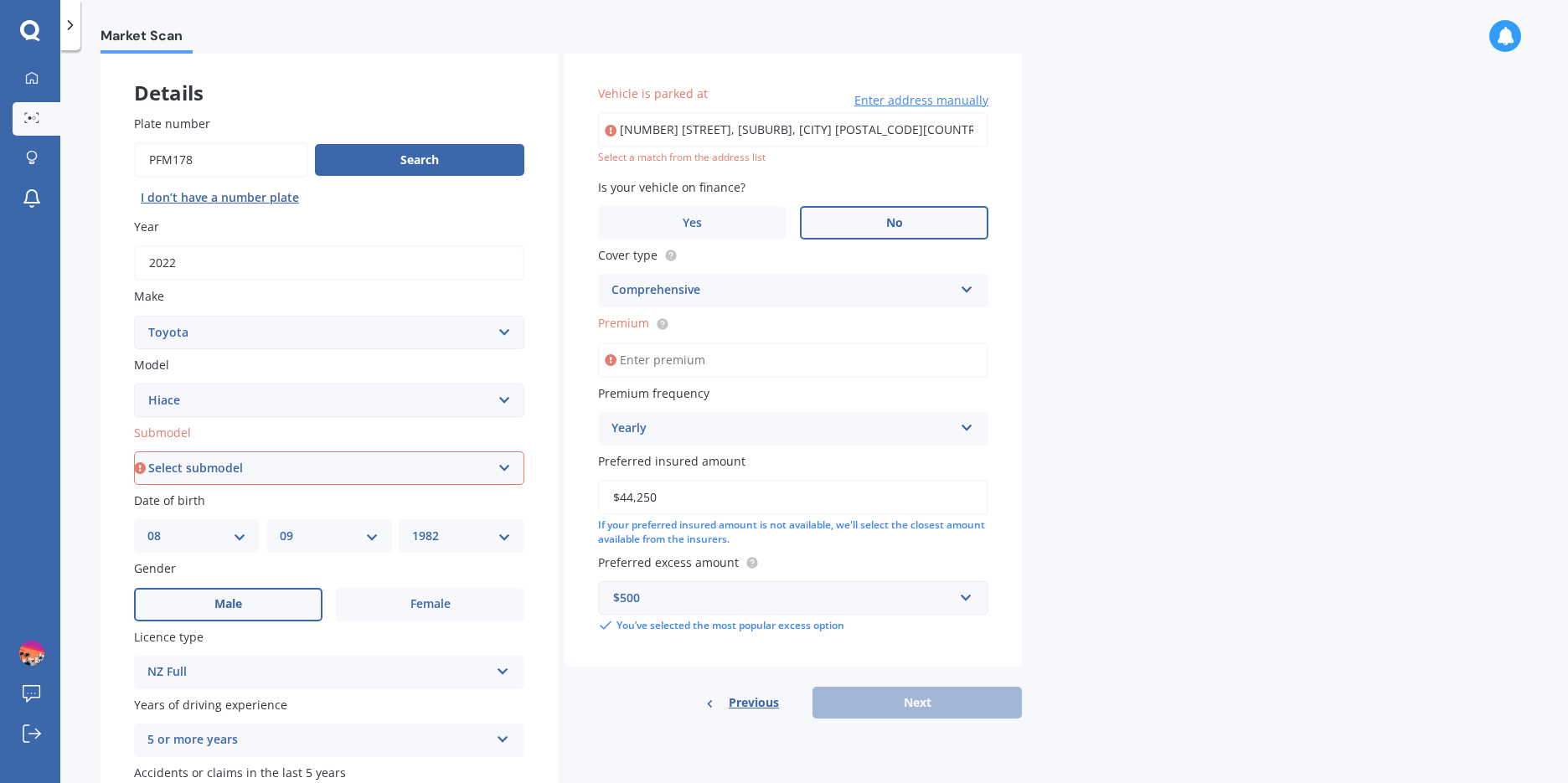 click on "Market Scan Vehicle Market Scan 70 % We just need a few more details to provide an accurate quote Details Plate number Search I don’t have a number plate Year 2022 Make Select make AC ALFA ROMEO ASTON MARTIN AUDI AUSTIN BEDFORD Bentley BMW BYD CADILLAC CAN-AM CHERY CHEVROLET CHRYSLER Citroen CRUISEAIR CUPRA DAEWOO DAIHATSU DAIMLER DAMON DIAHATSU DODGE EXOCET FACTORY FIVE FERRARI FIAT Fiord FLEETWOOD FORD FOTON FRASER GEELY GENESIS GEORGIE BOY GMC GREAT WALL GWM HAVAL HILLMAN HINO HOLDEN HOLIDAY RAMBLER HONDA HUMMER HYUNDAI INFINITI ISUZU IVECO JAC JAECOO JAGUAR JEEP KGM KIA LADA LAMBORGHINI LANCIA LANDROVER LDV LEAPMOTOR LEXUS LINCOLN LOTUS LUNAR M.G M.G. MAHINDRA MASERATI MAZDA MCLAREN MERCEDES AMG Mercedes Benz MERCEDES-AMG MERCURY MINI Mitsubishi MORGAN MORRIS NEWMAR Nissan OMODA OPEL OXFORD PEUGEOT Plymouth Polestar PONTIAC PORSCHE PROTON RAM Range Rover Rayne RENAULT ROLLS ROYCE ROVER SAAB SATURN SEAT SHELBY SKODA SMART SSANGYONG SUBARU SUZUKI TATA TESLA TIFFIN Toyota TRIUMPH TVR Vauxhall VOLKSWAGEN ZX" at bounding box center (814, 420) 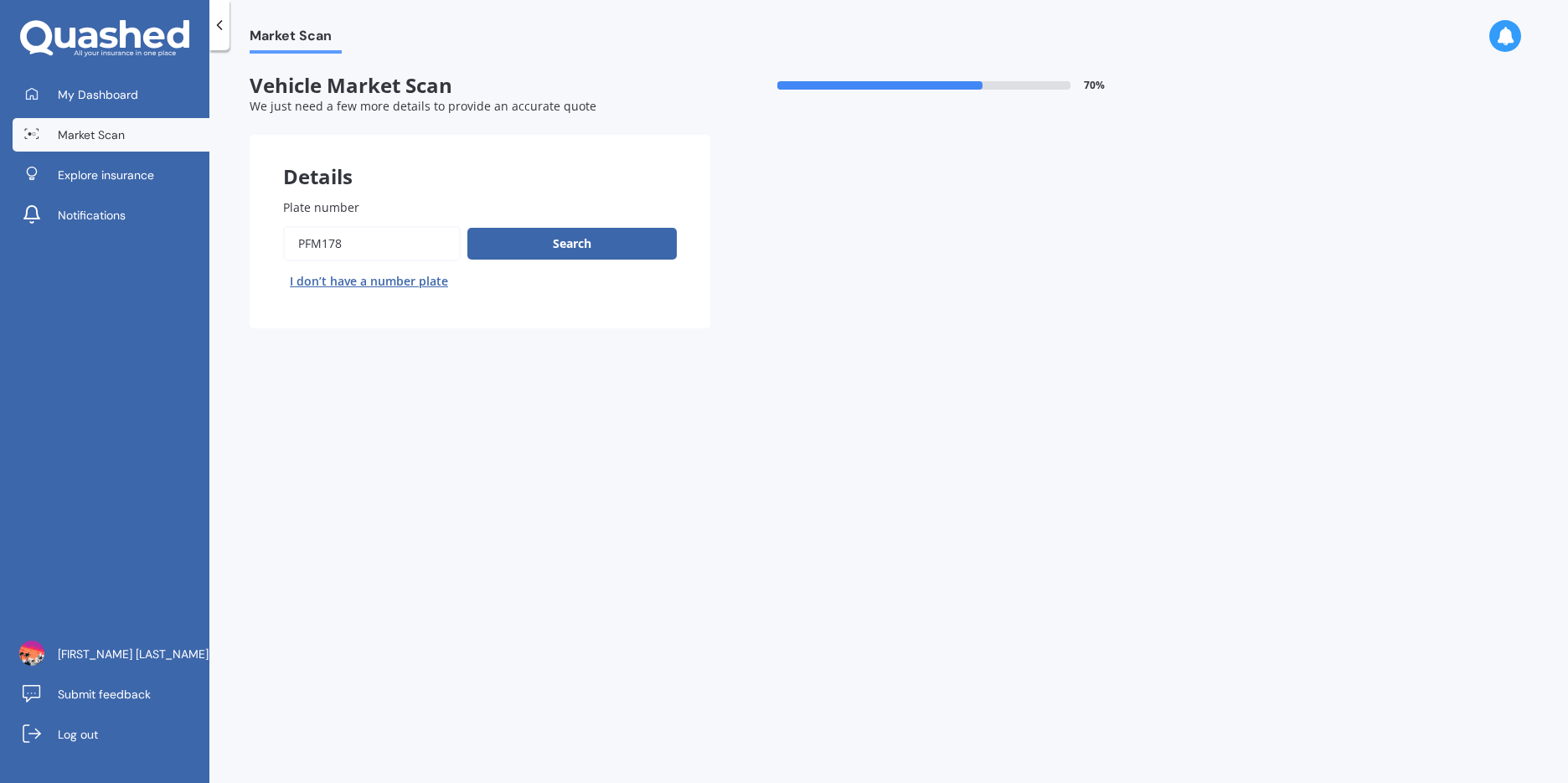 scroll, scrollTop: 0, scrollLeft: 0, axis: both 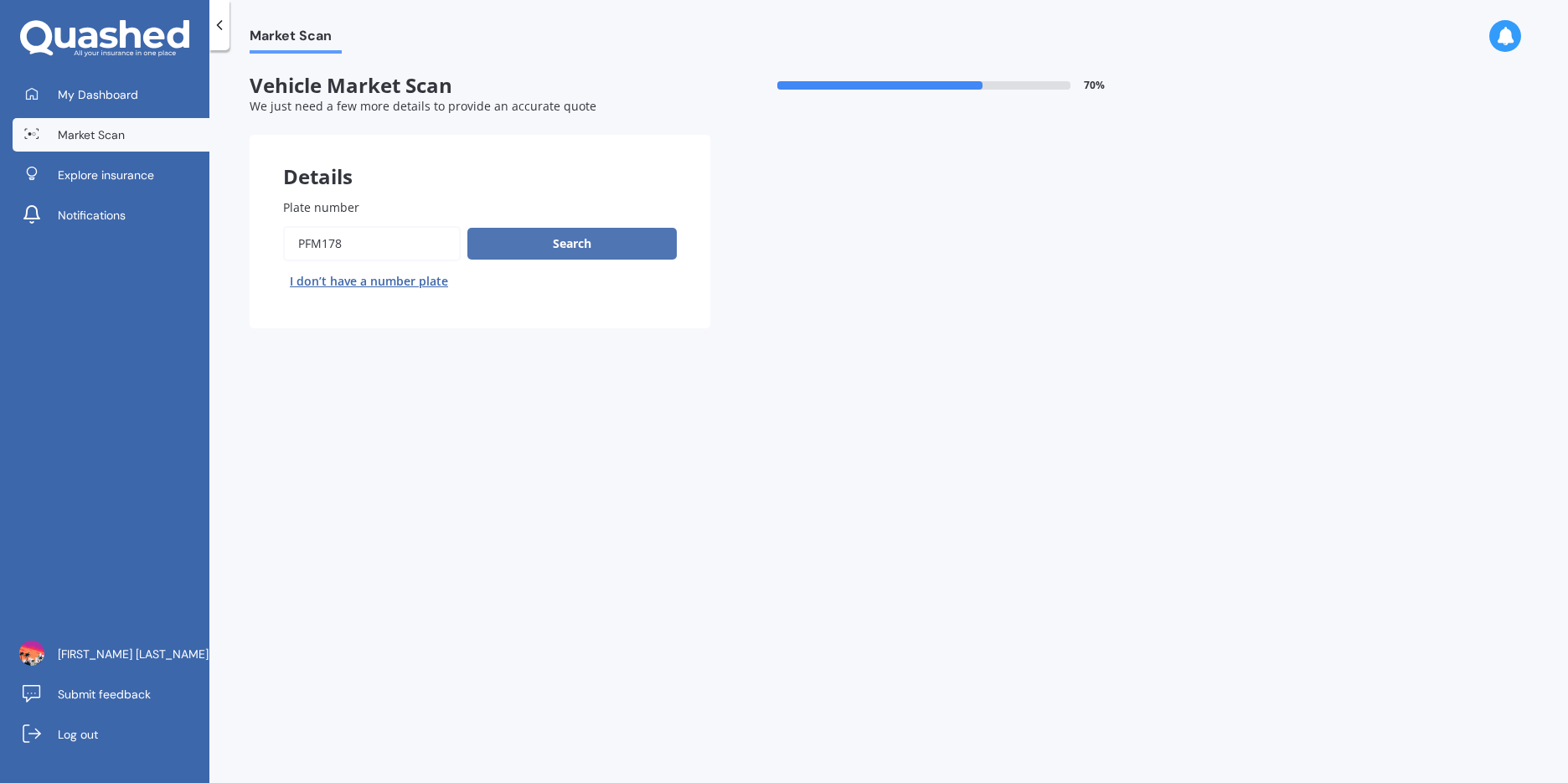 click on "Search" at bounding box center [572, 244] 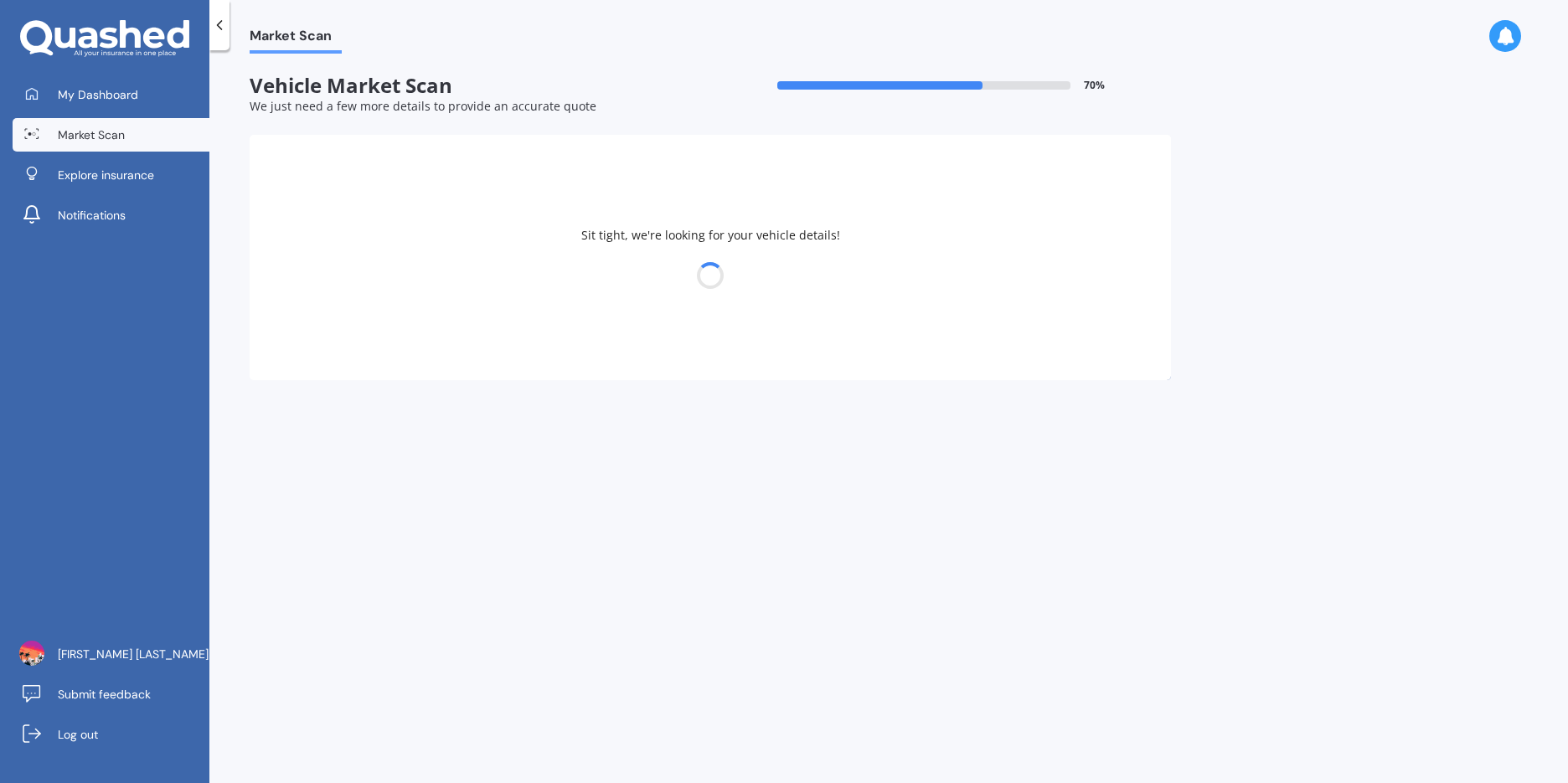 select on "TOYOTA" 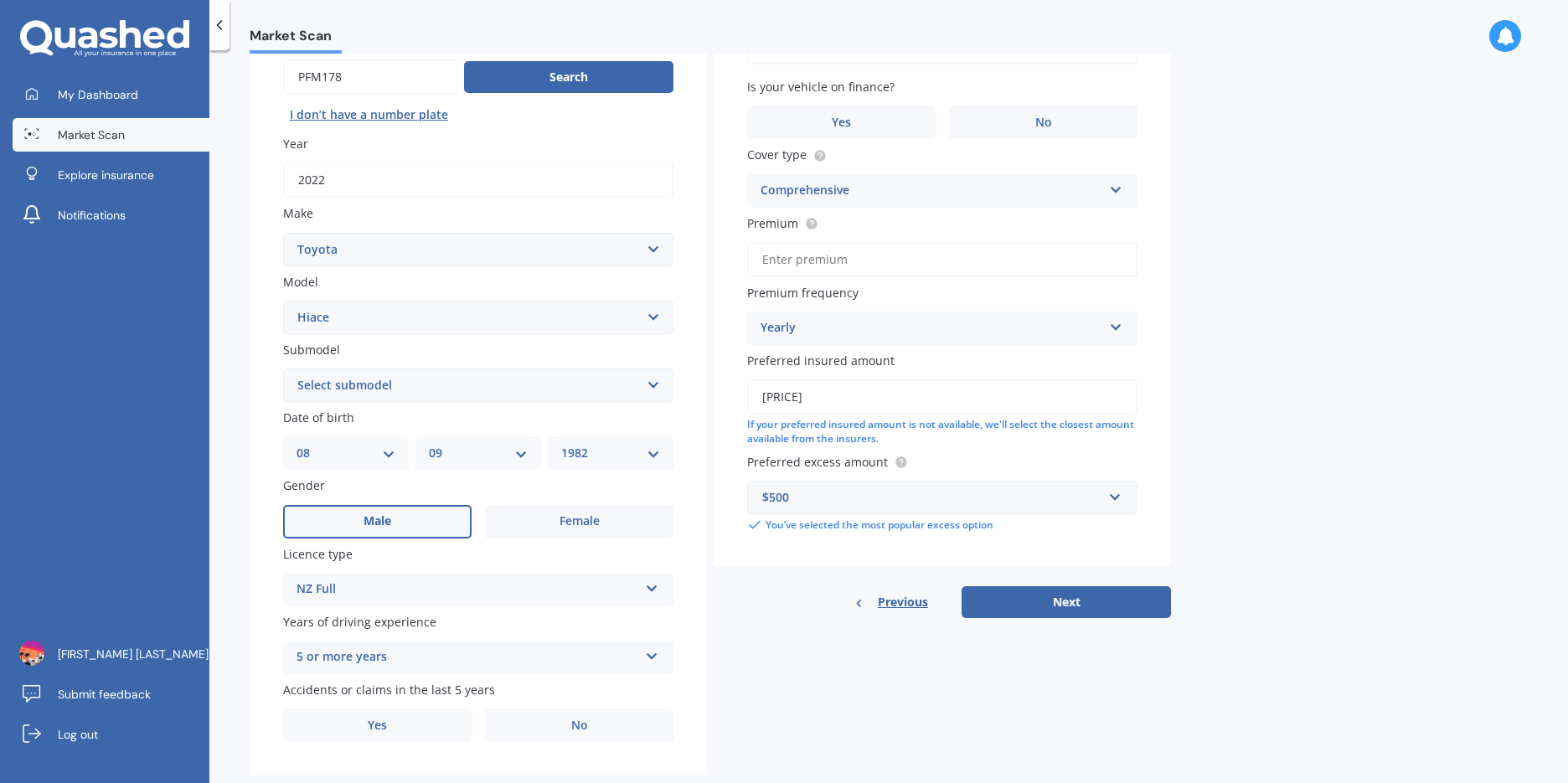 scroll, scrollTop: 167, scrollLeft: 0, axis: vertical 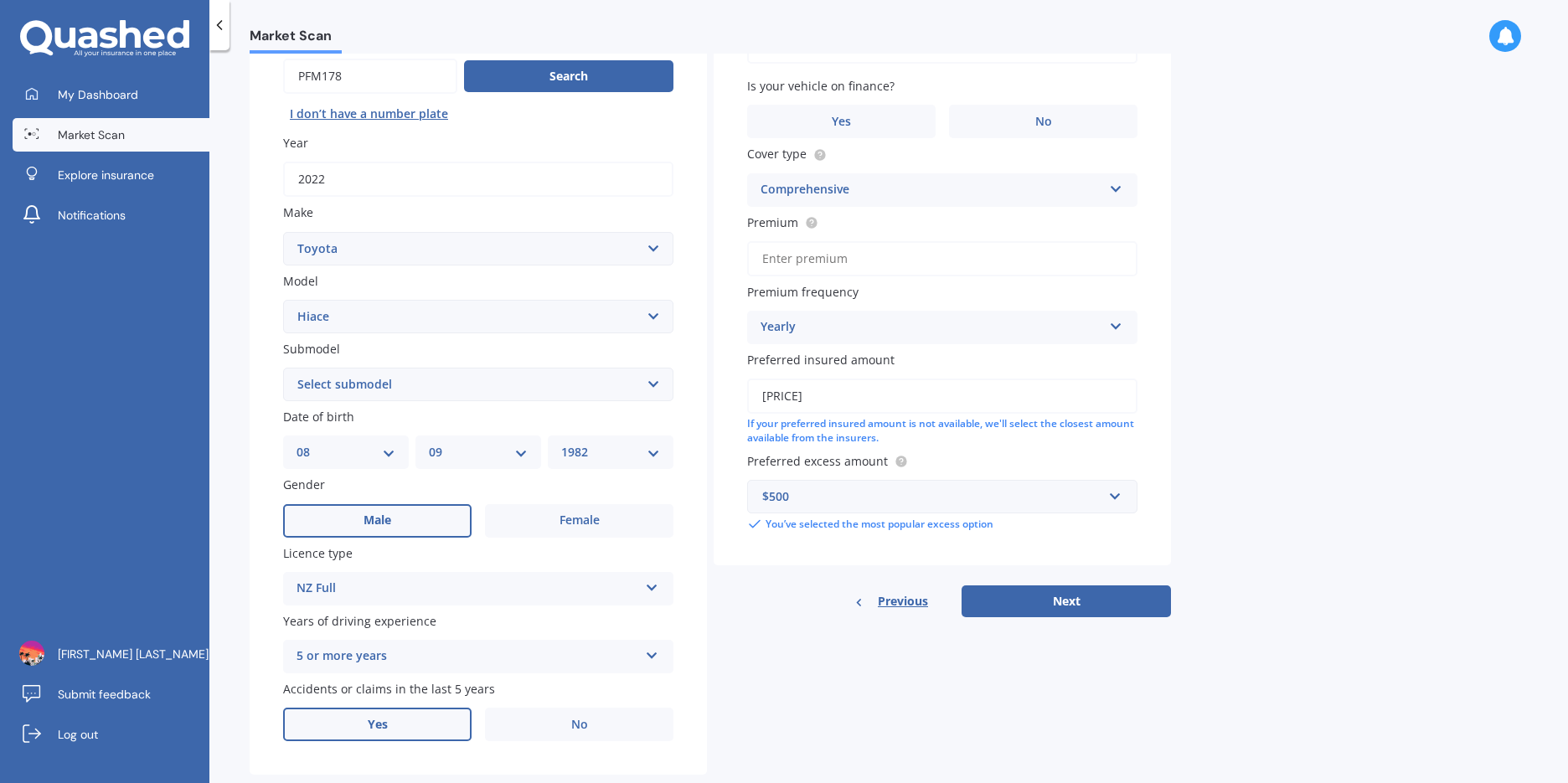 click on "Yes" at bounding box center (377, 724) 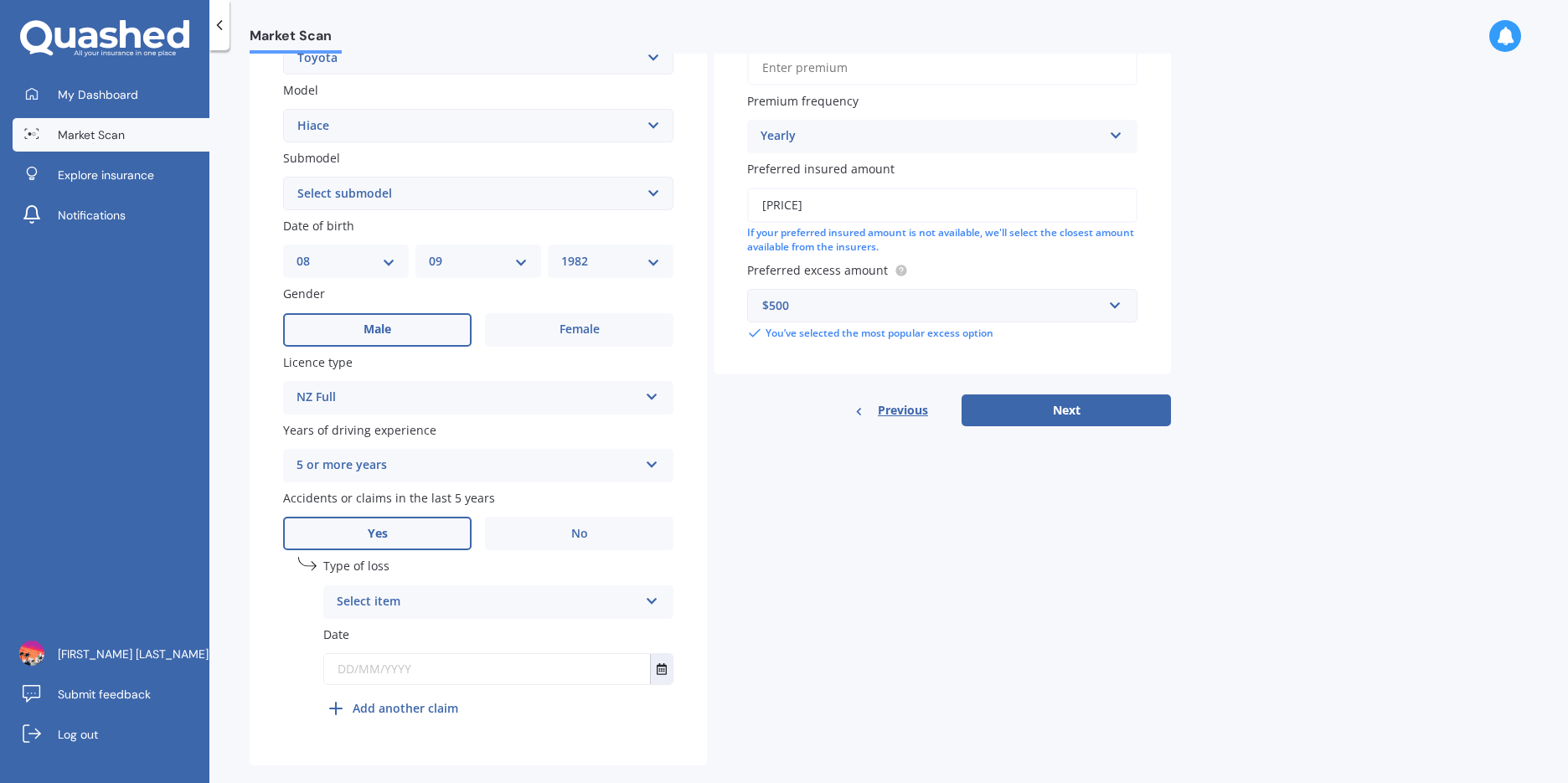 scroll, scrollTop: 384, scrollLeft: 0, axis: vertical 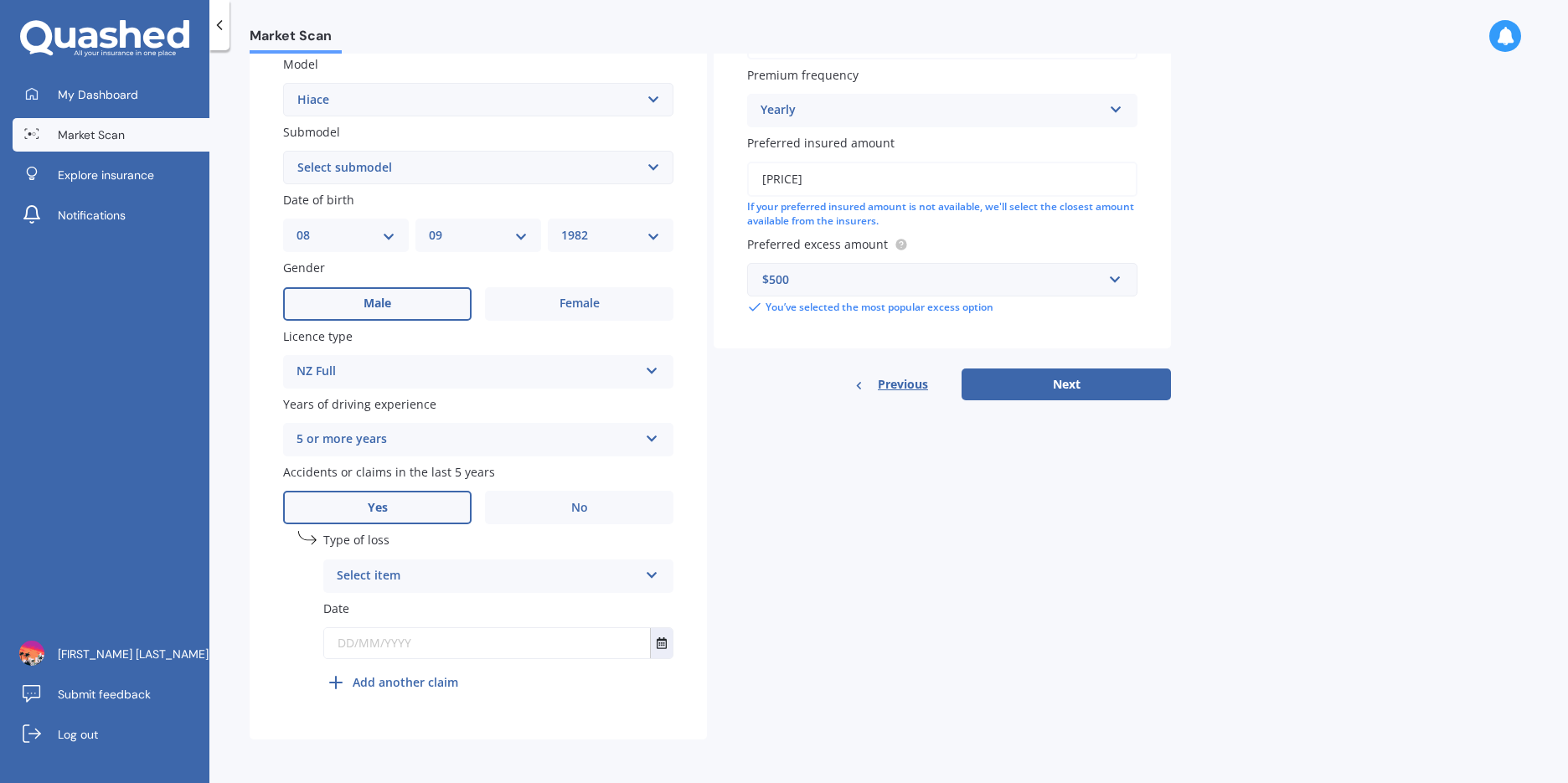 click on "Select item" at bounding box center (487, 576) 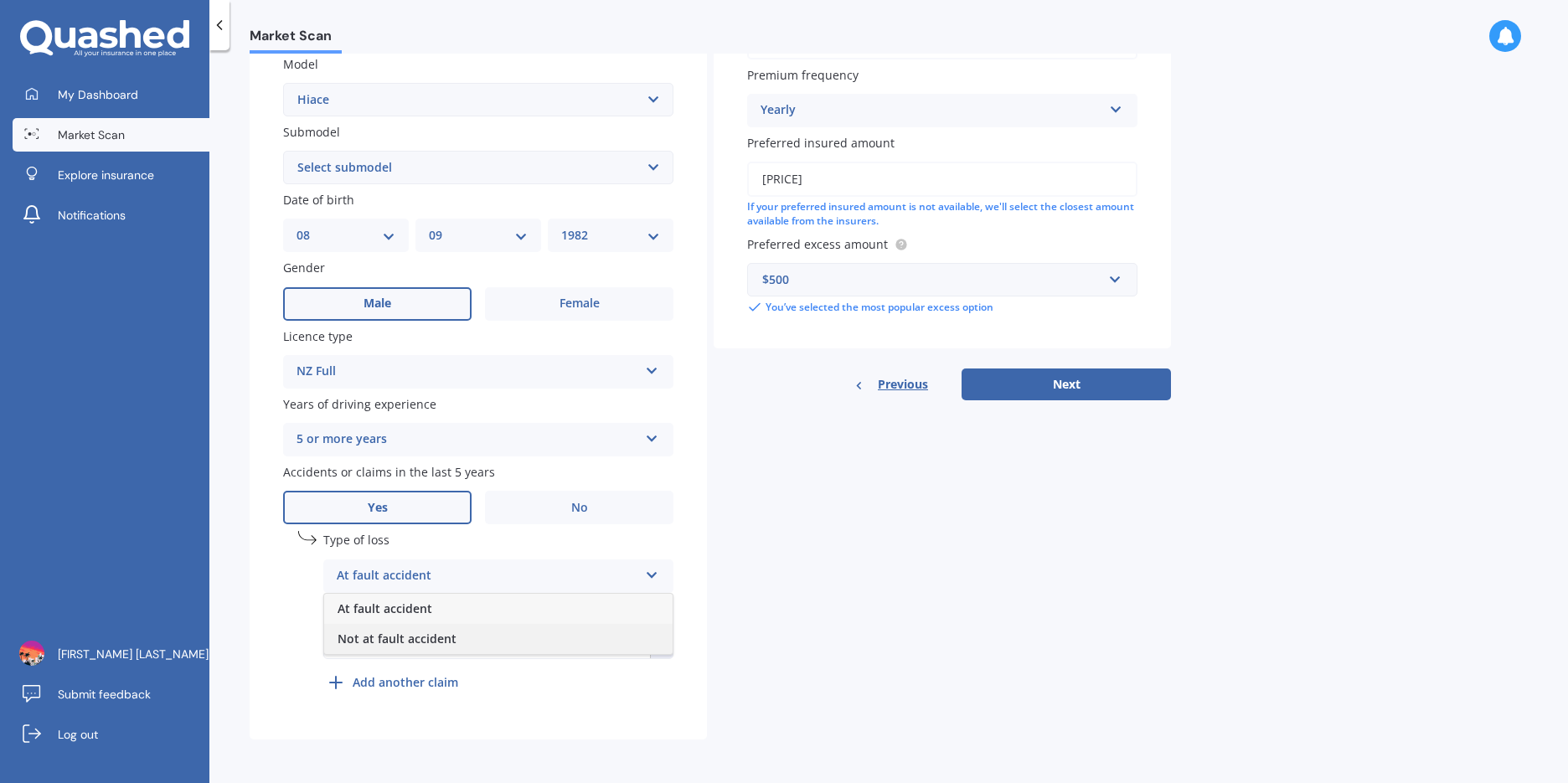 click on "Not at fault accident" at bounding box center [498, 639] 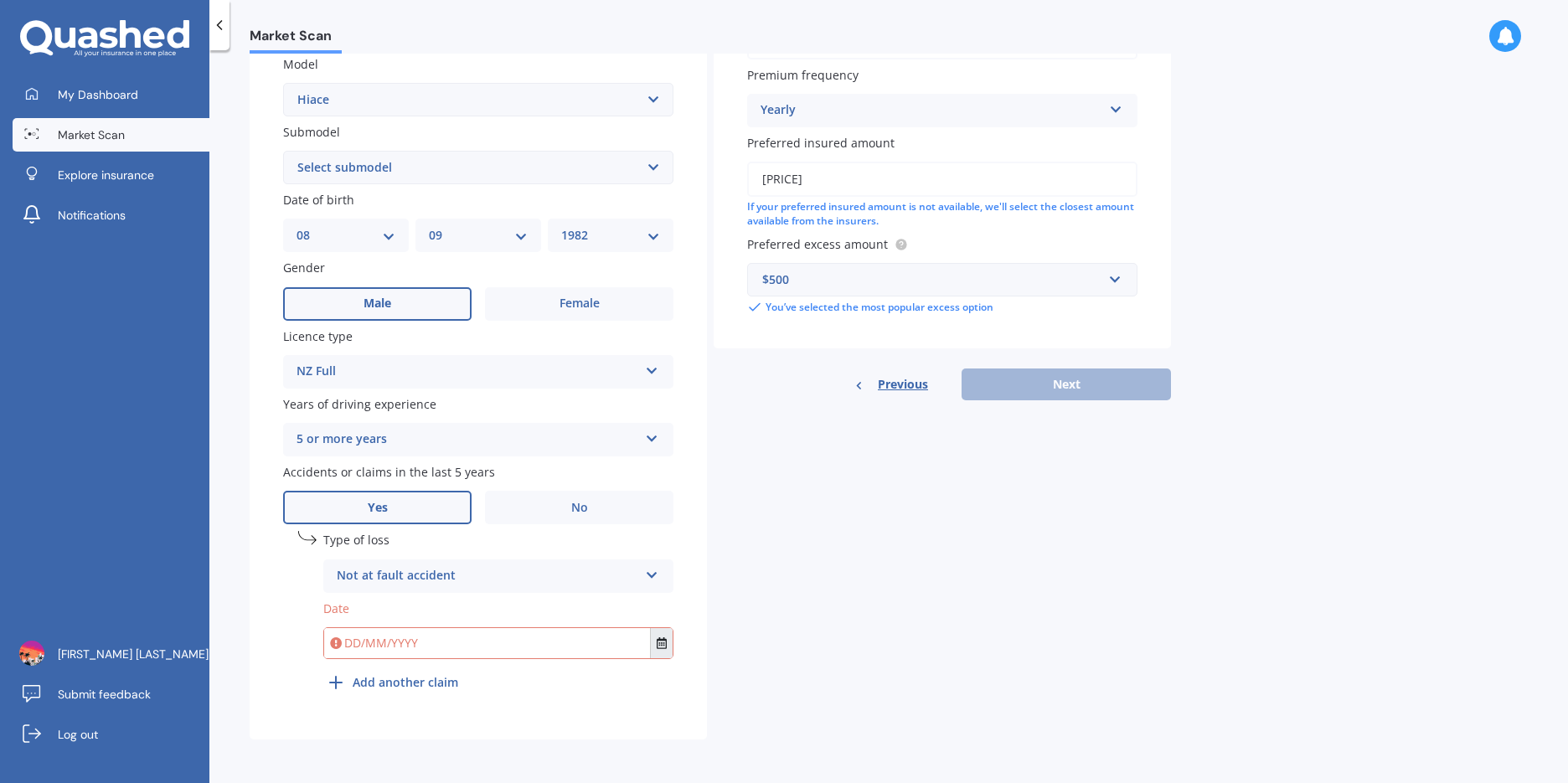 click 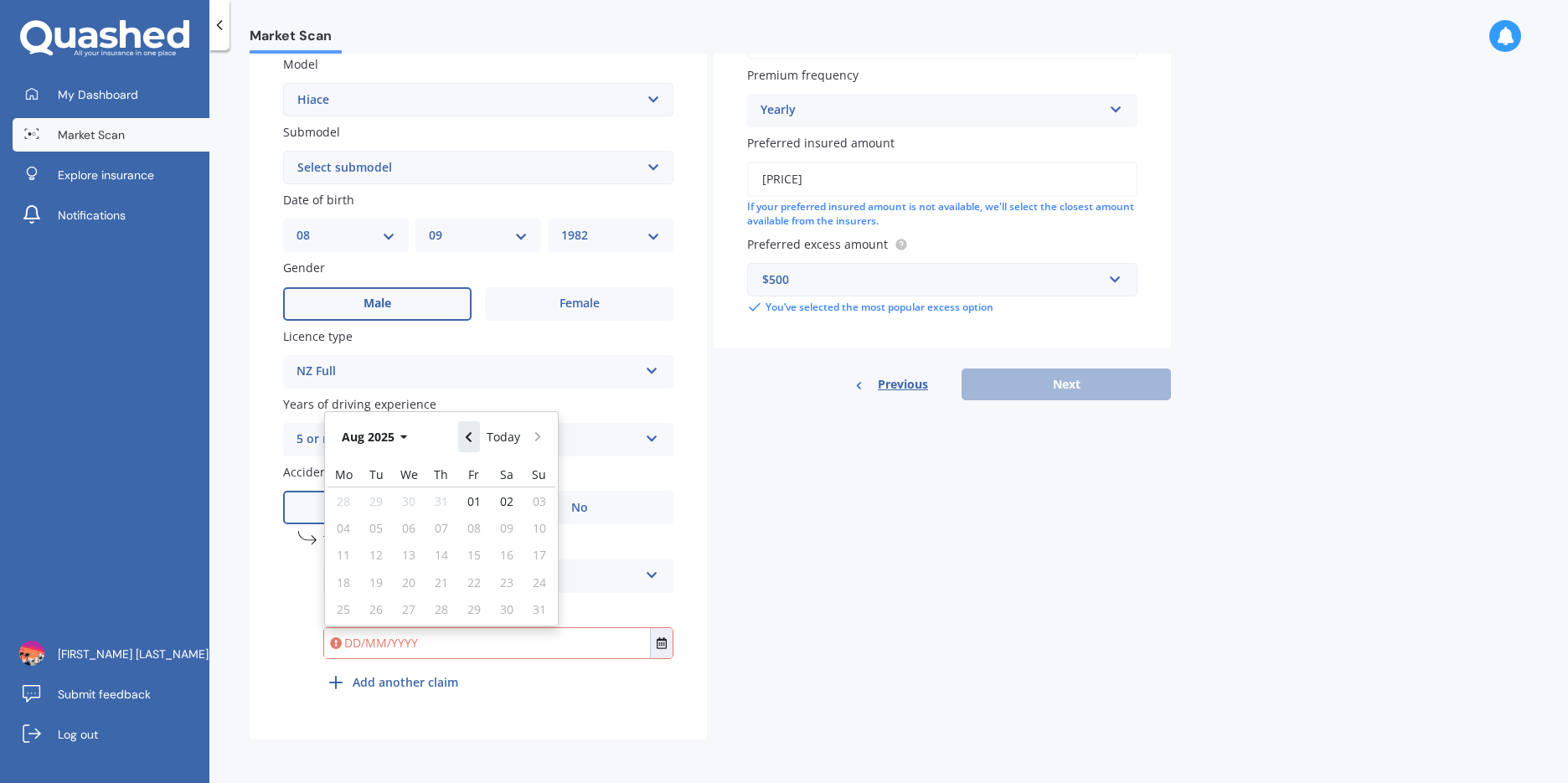 click at bounding box center [469, 436] 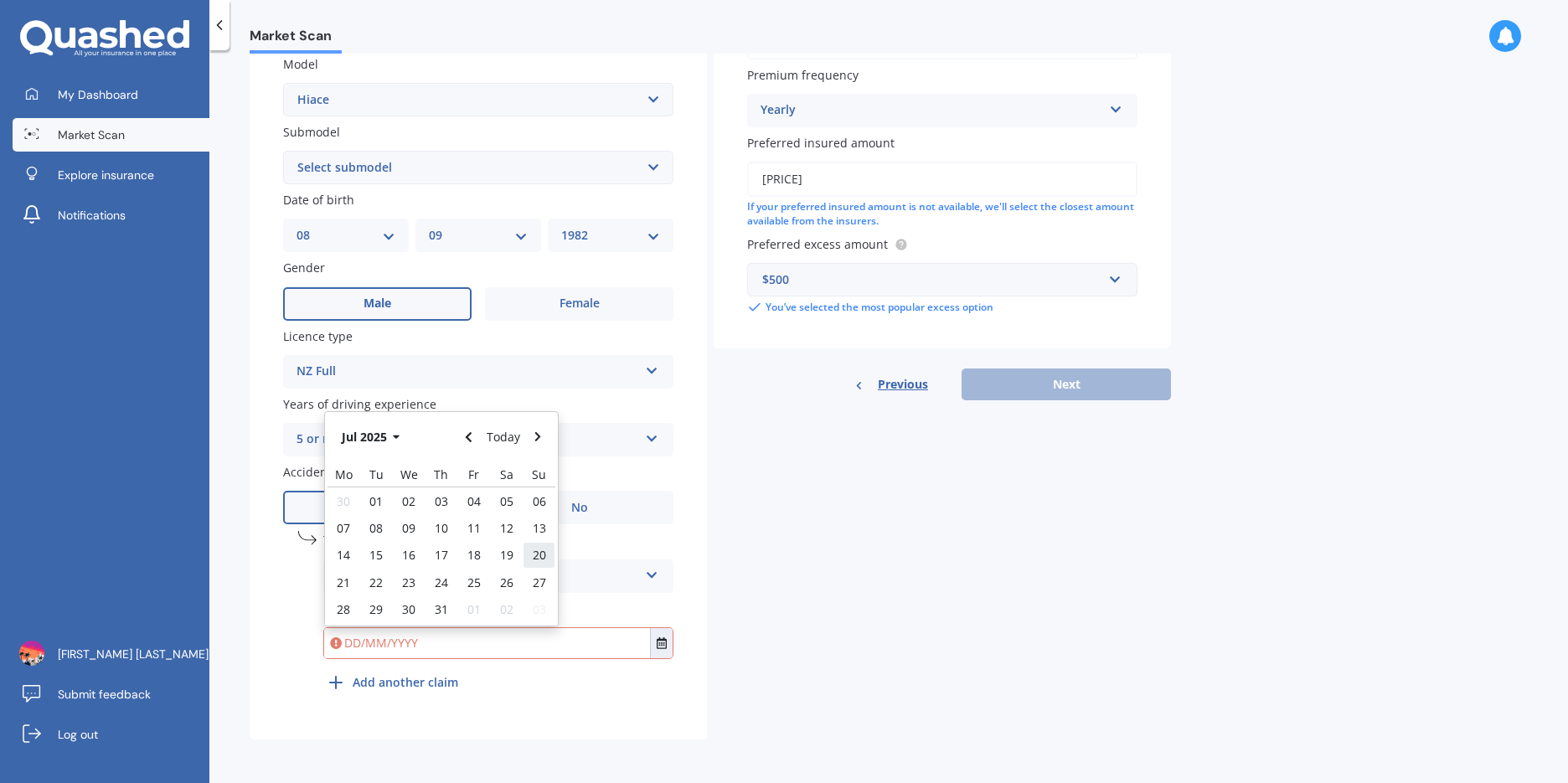 click on "20" at bounding box center [539, 554] 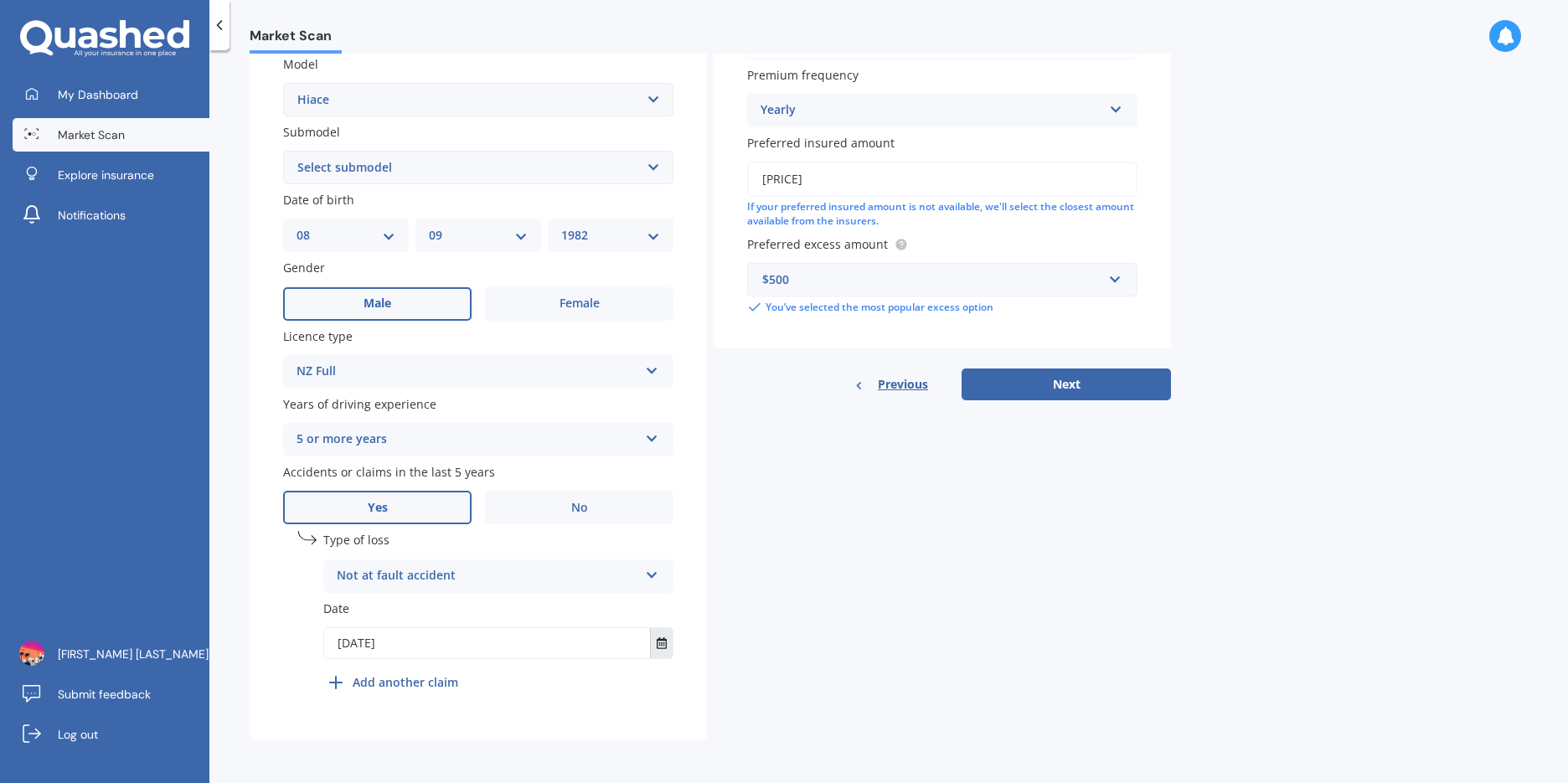 click 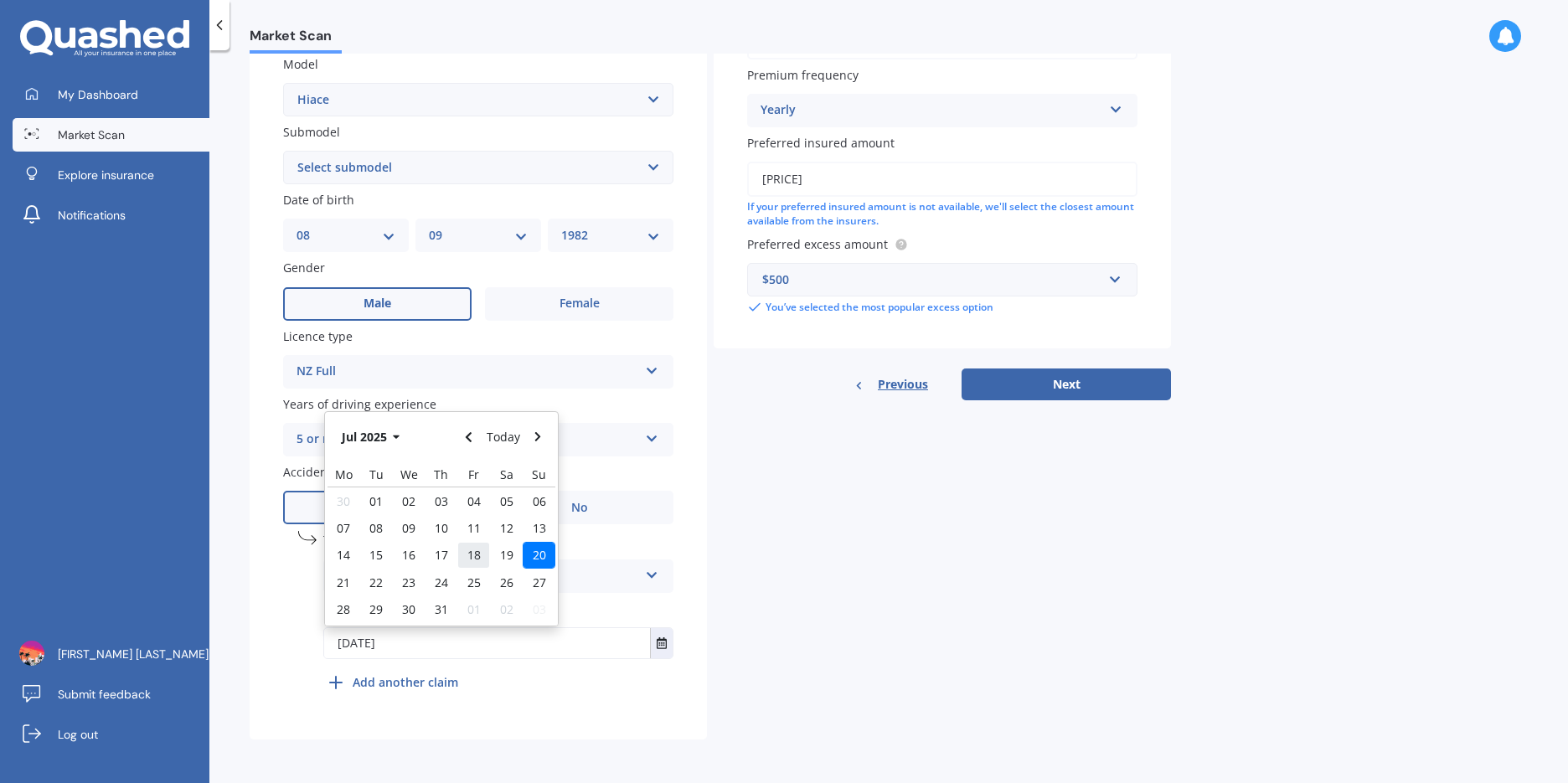 click on "18" at bounding box center (473, 555) 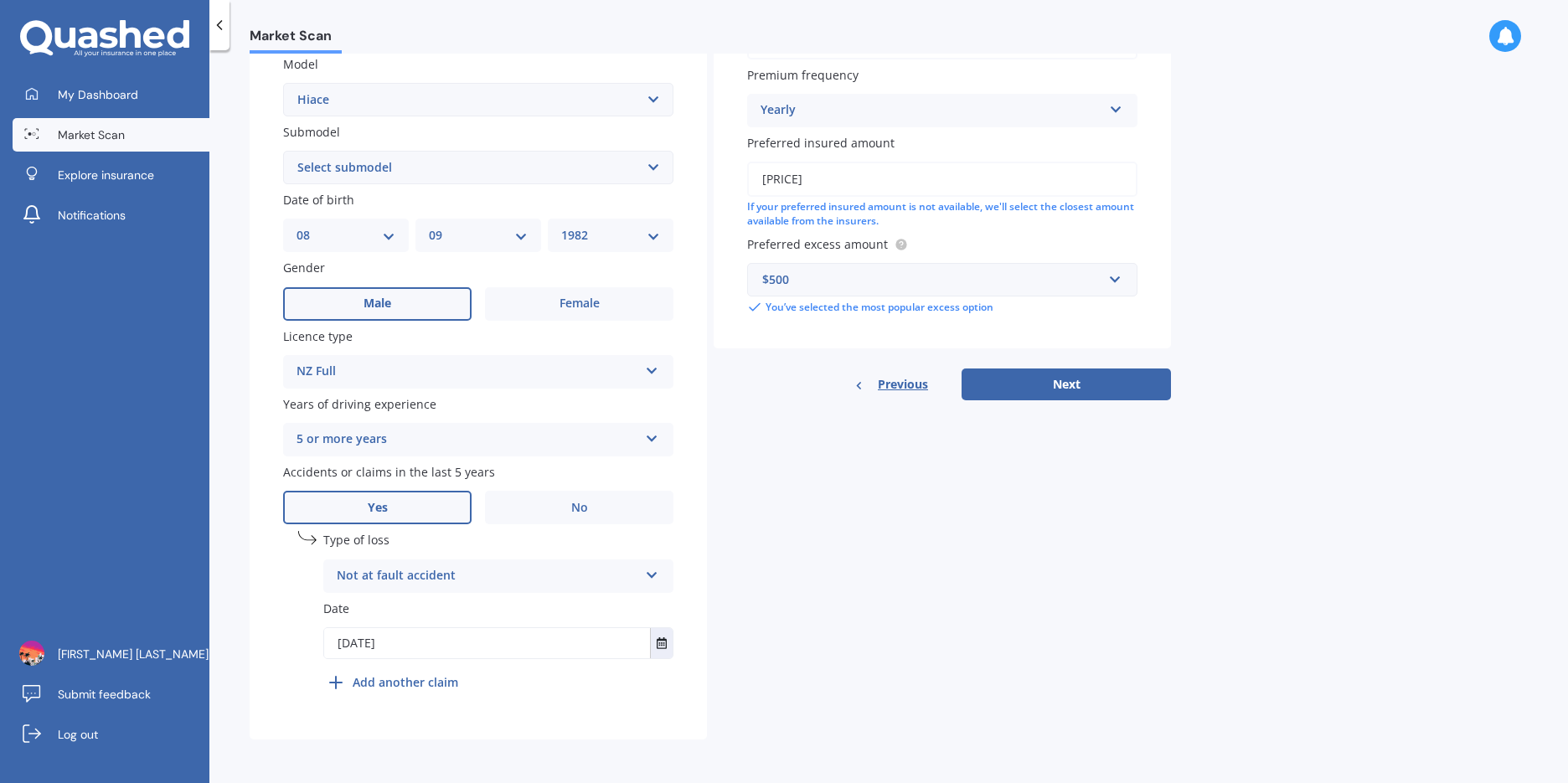 click on "Plate number Search I don’t have a number plate Year 2022 Make Select make AC ALFA ROMEO ASTON MARTIN AUDI AUSTIN BEDFORD Bentley BMW BYD CADILLAC CAN-AM CHERY CHEVROLET CHRYSLER Citroen CRUISEAIR CUPRA DAEWOO DAIHATSU DAIMLER DAMON DIAHATSU DODGE EXOCET FACTORY FIVE FERRARI FIAT Fiord FLEETWOOD FORD FOTON FRASER GEELY GENESIS GEORGIE BOY GMC GREAT WALL GWM HAVAL HILLMAN HINO HOLDEN HOLIDAY RAMBLER HONDA HUMMER HYUNDAI INFINITI ISUZU IVECO JAC JAECOO JAGUAR JEEP KGM KIA LADA LAMBORGHINI LANCIA LANDROVER LDV LEAPMOTOR LEXUS LINCOLN LOTUS LUNAR M.G M.G. MAHINDRA MASERATI MAZDA MCLAREN MERCEDES AMG Mercedes Benz MERCEDES-AMG MERCURY MINI Mitsubishi MORGAN MORRIS NEWMAR Nissan OMODA OPEL OXFORD PEUGEOT Plymouth Polestar PONTIAC PORSCHE PROTON RAM Range Rover Rayne RENAULT ROLLS ROYCE ROVER SAAB SATURN SEAT SHELBY SKODA SMART SSANGYONG SUBARU SUZUKI TATA TESLA TIFFIN Toyota TRIUMPH TVR Vauxhall VOLKSWAGEN VOLVO WESTFIELD WINNEBAGO ZX Model Select model 4 Runner 86 Allex Allion Alphard Altezza Aqua Aristo" at bounding box center [710, 245] 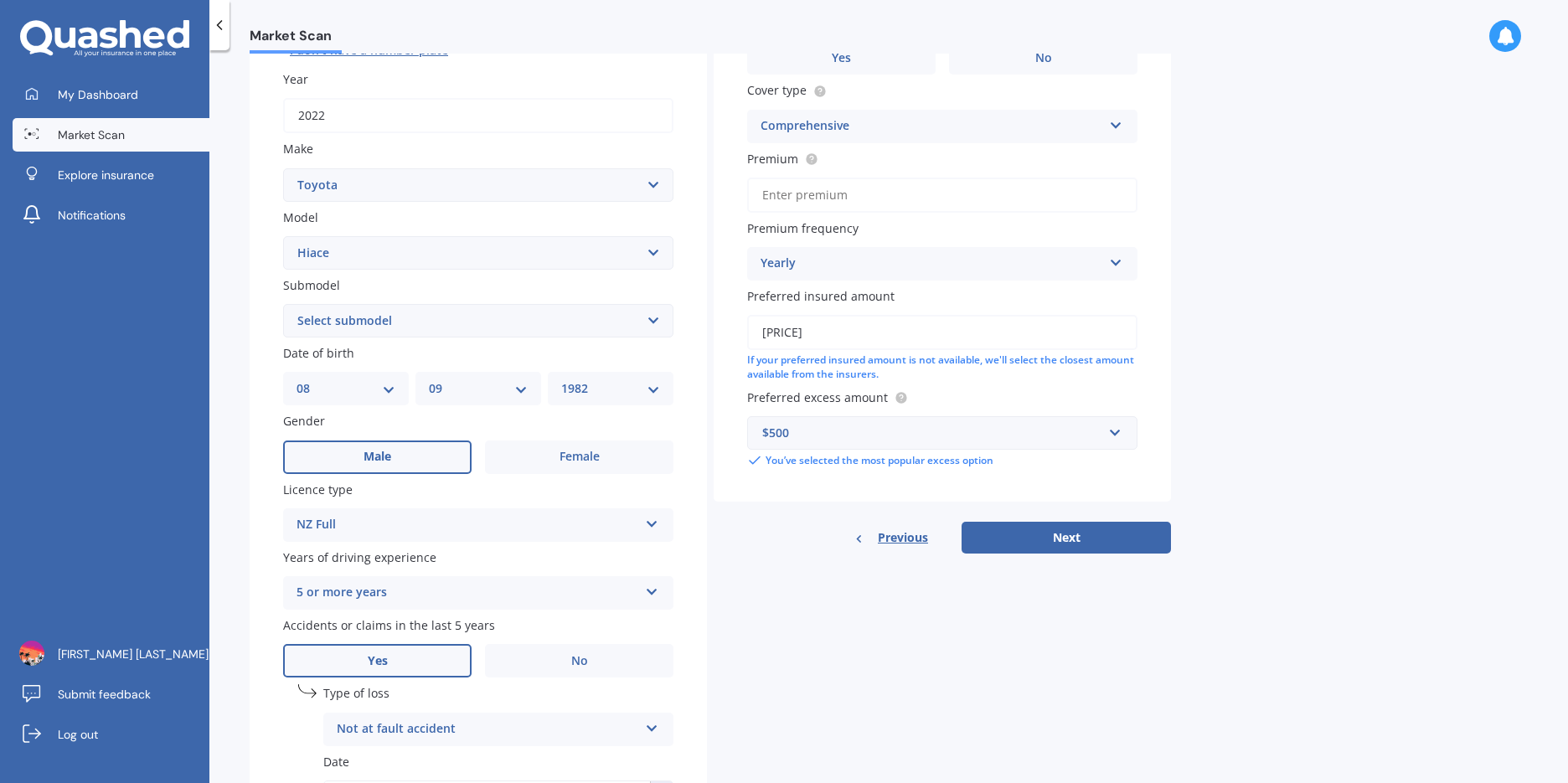 scroll, scrollTop: 217, scrollLeft: 0, axis: vertical 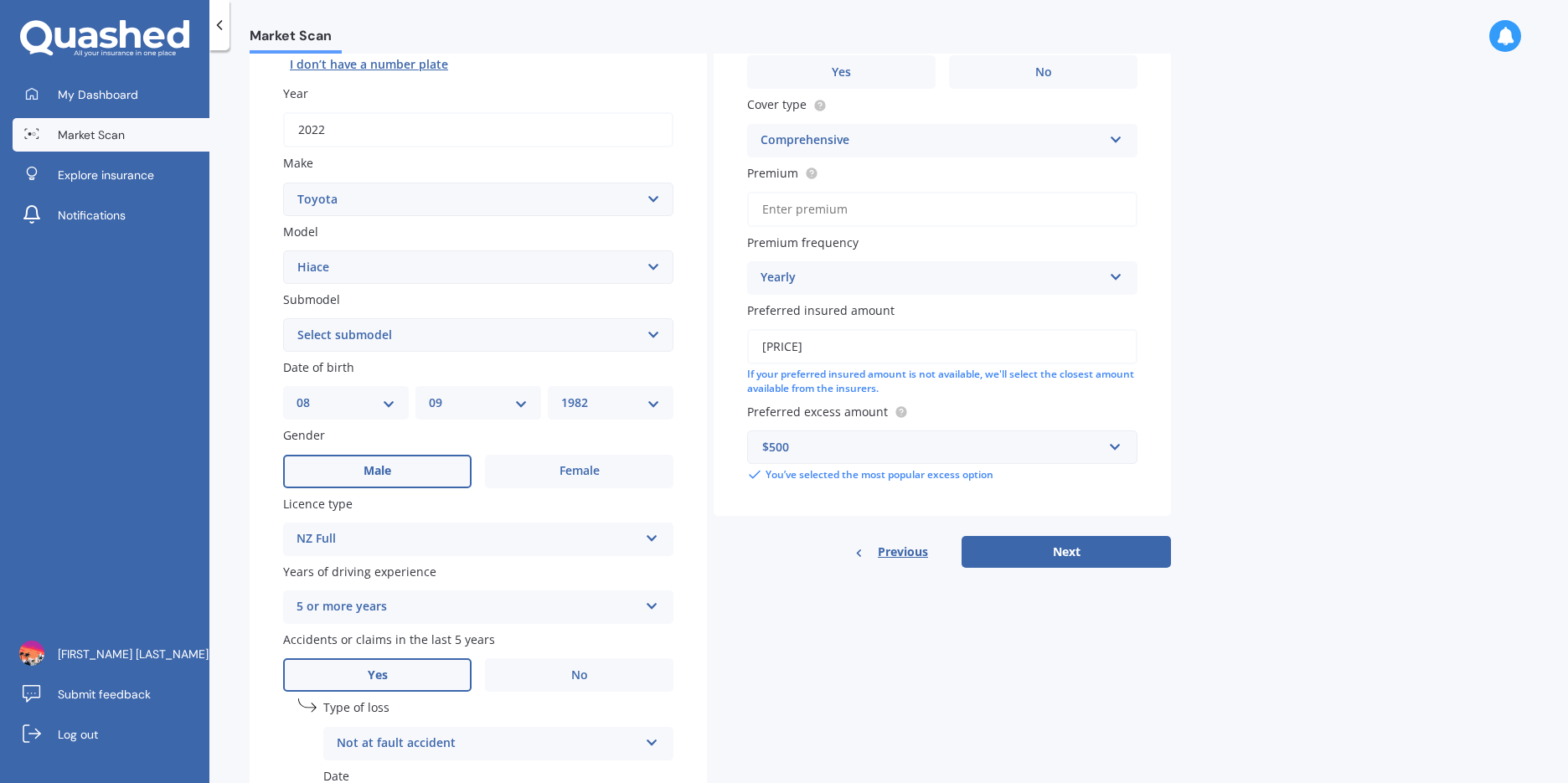 click on "Plate number Search I don’t have a number plate Year 2022 Make Select make AC ALFA ROMEO ASTON MARTIN AUDI AUSTIN BEDFORD Bentley BMW BYD CADILLAC CAN-AM CHERY CHEVROLET CHRYSLER Citroen CRUISEAIR CUPRA DAEWOO DAIHATSU DAIMLER DAMON DIAHATSU DODGE EXOCET FACTORY FIVE FERRARI FIAT Fiord FLEETWOOD FORD FOTON FRASER GEELY GENESIS GEORGIE BOY GMC GREAT WALL GWM HAVAL HILLMAN HINO HOLDEN HOLIDAY RAMBLER HONDA HUMMER HYUNDAI INFINITI ISUZU IVECO JAC JAECOO JAGUAR JEEP KGM KIA LADA LAMBORGHINI LANCIA LANDROVER LDV LEAPMOTOR LEXUS LINCOLN LOTUS LUNAR M.G M.G. MAHINDRA MASERATI MAZDA MCLAREN MERCEDES AMG Mercedes Benz MERCEDES-AMG MERCURY MINI Mitsubishi MORGAN MORRIS NEWMAR Nissan OMODA OPEL OXFORD PEUGEOT Plymouth Polestar PONTIAC PORSCHE PROTON RAM Range Rover Rayne RENAULT ROLLS ROYCE ROVER SAAB SATURN SEAT SHELBY SKODA SMART SSANGYONG SUBARU SUZUKI TATA TESLA TIFFIN Toyota TRIUMPH TVR Vauxhall VOLKSWAGEN VOLVO WESTFIELD WINNEBAGO ZX Model Select model 4 Runner 86 Allex Allion Alphard Altezza Aqua Aristo" at bounding box center [710, 412] 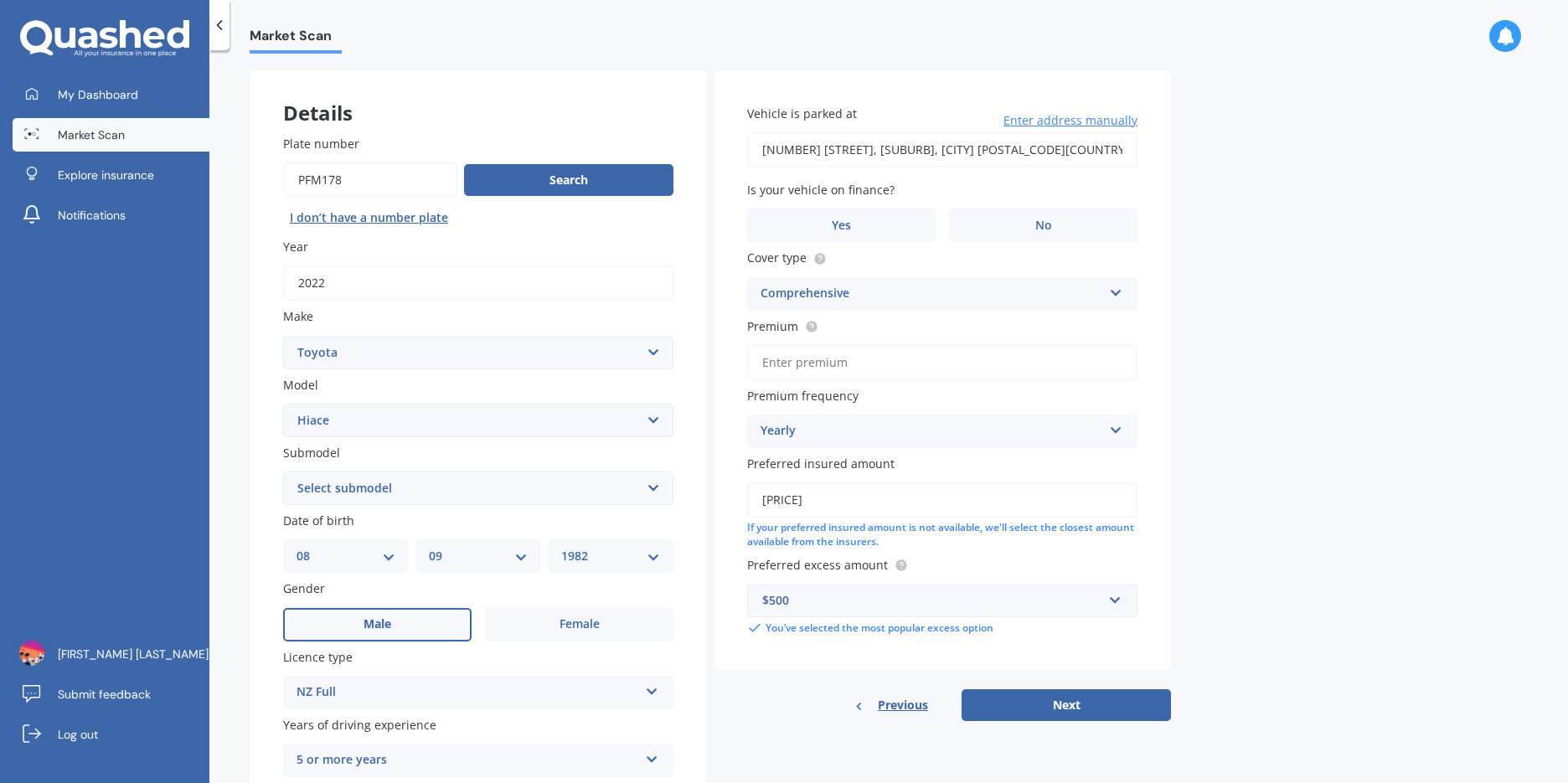 scroll, scrollTop: 49, scrollLeft: 0, axis: vertical 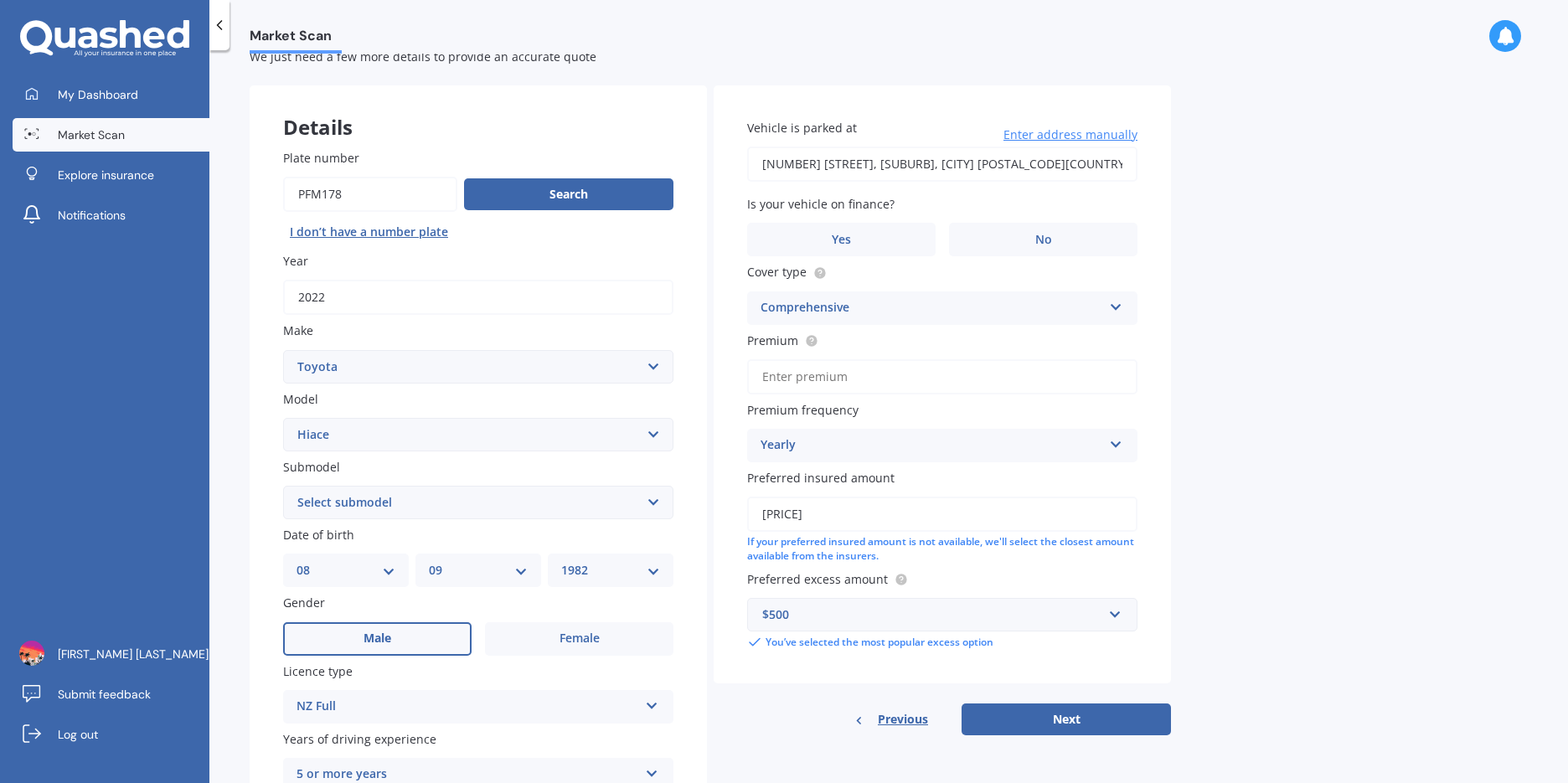 click on "Premium" at bounding box center [942, 377] 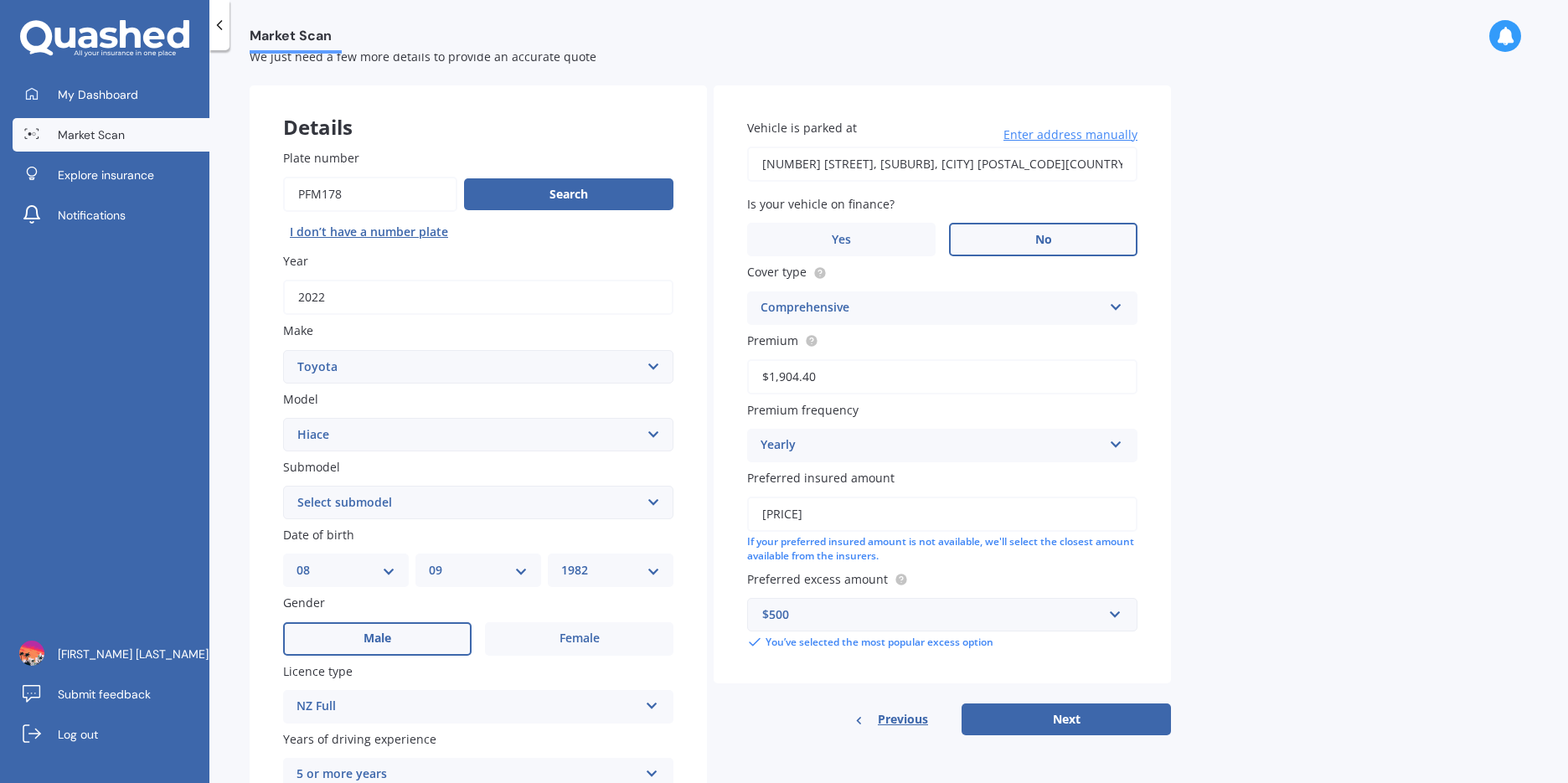 type on "$1,904.40" 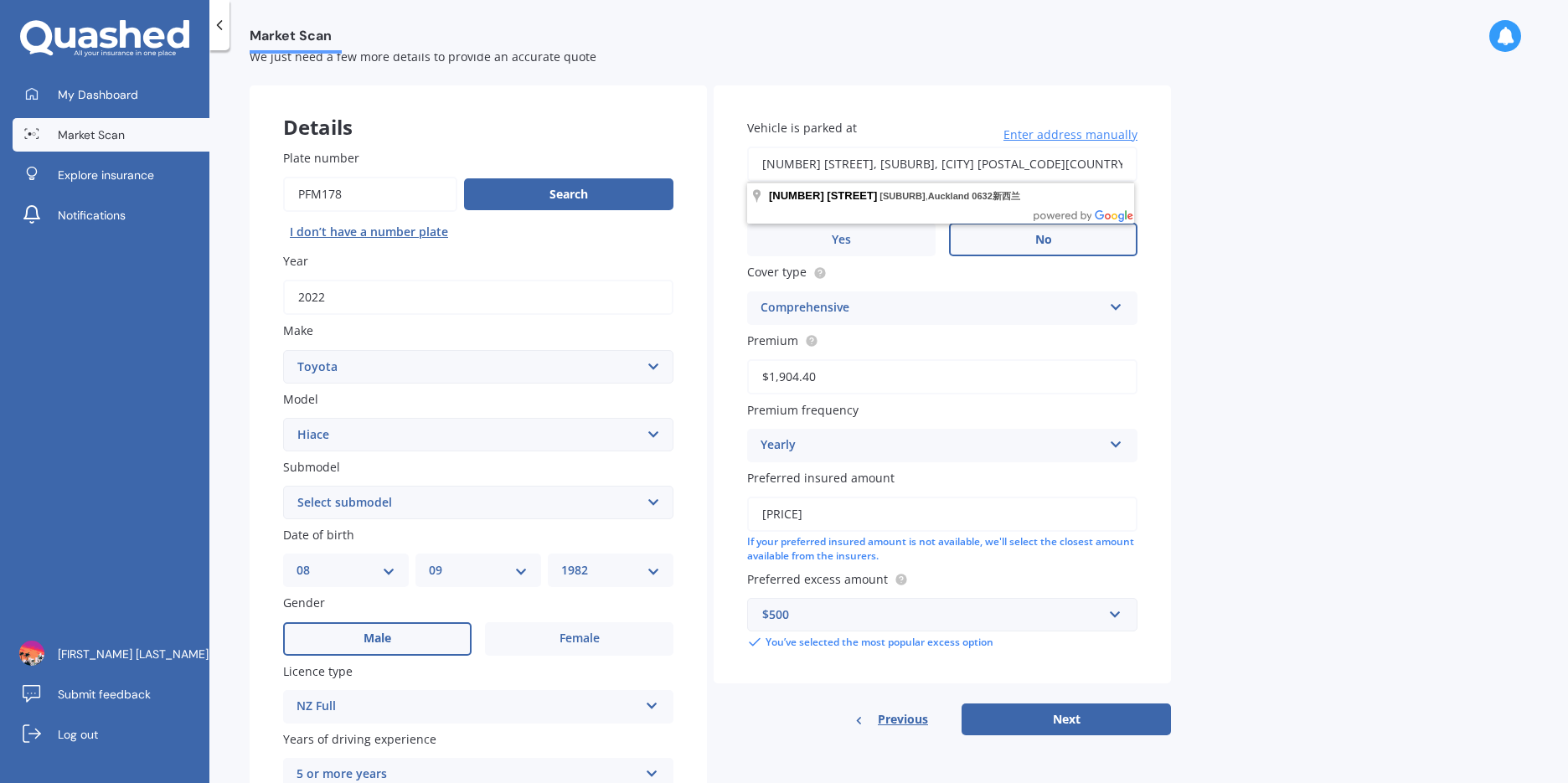 drag, startPoint x: 1053, startPoint y: 166, endPoint x: 1113, endPoint y: 164, distance: 60.03332 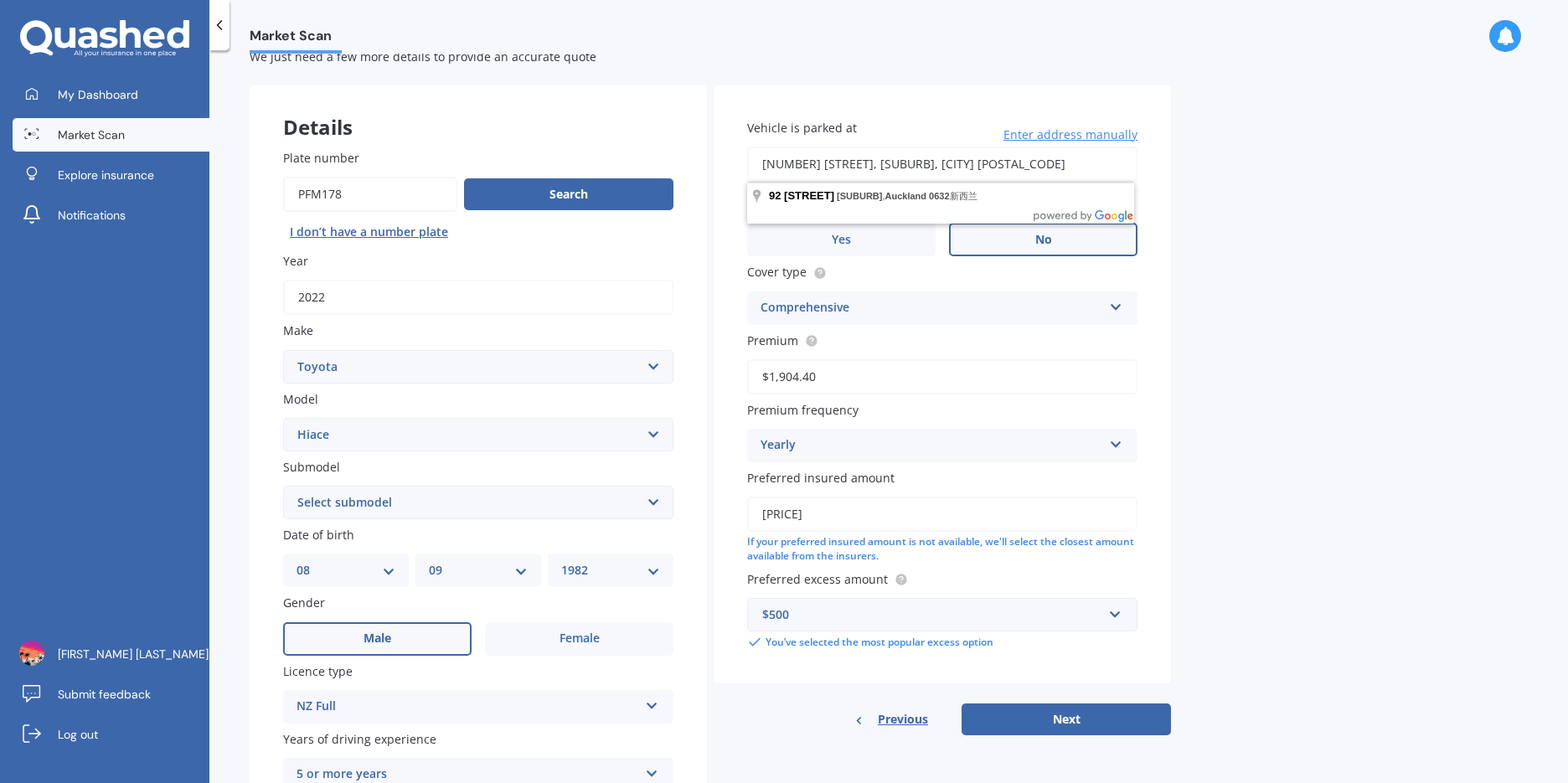 type on "[NUMBER] [STREET], [SUBURB], [CITY] [POSTAL_CODE][COUNTRY]" 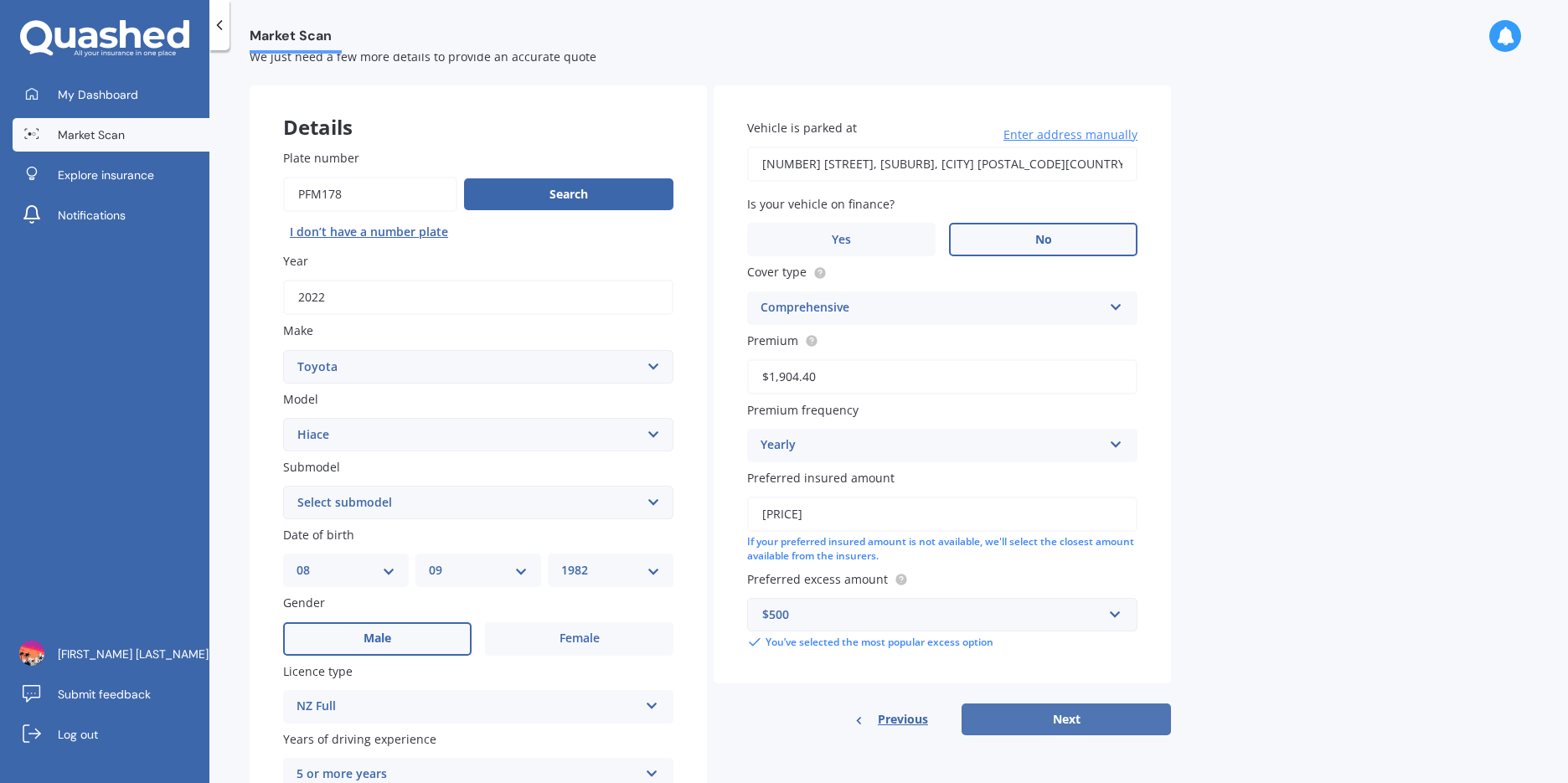 click on "Next" at bounding box center [1066, 719] 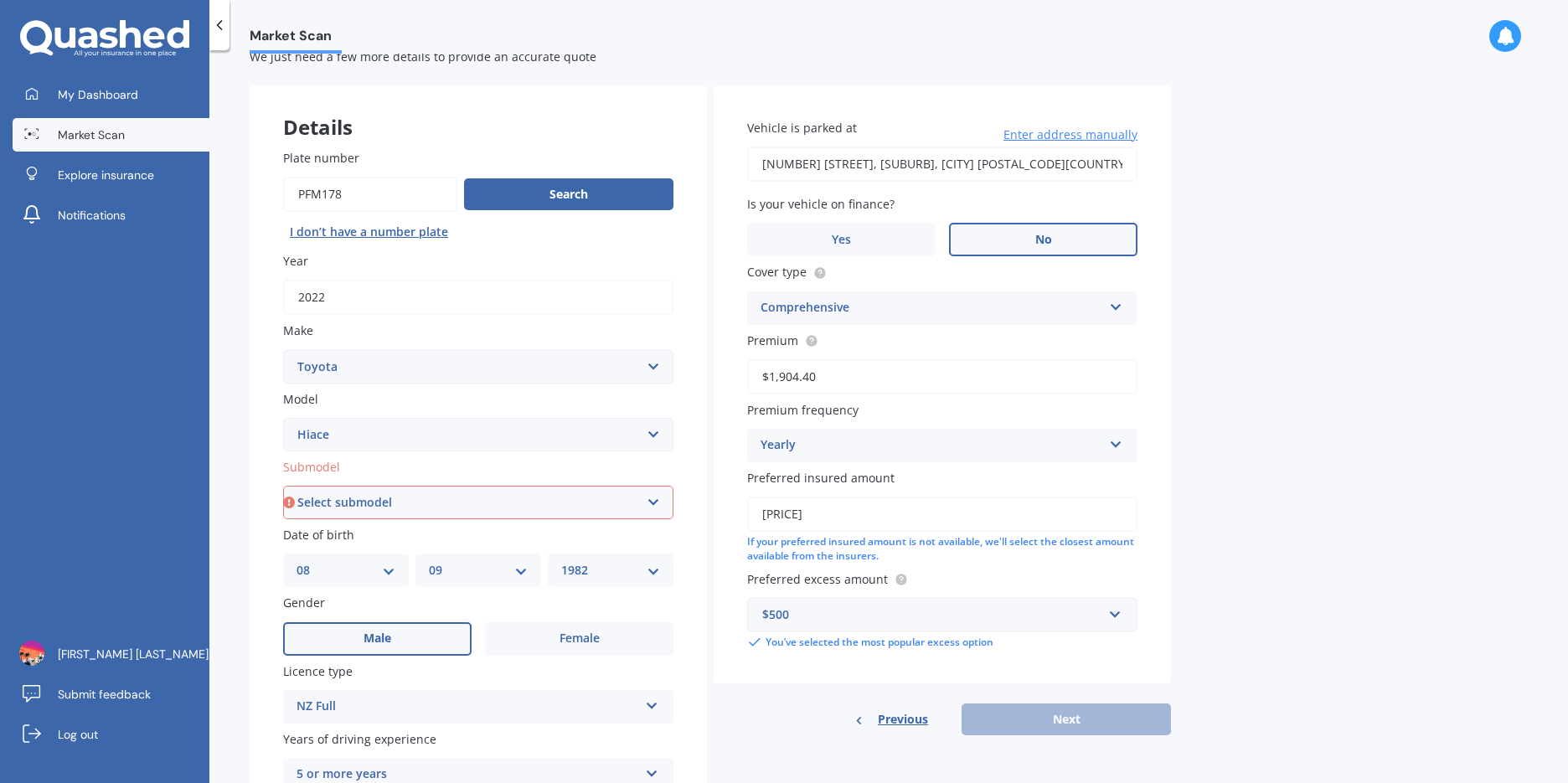click on "Select submodel Diesel Light Van Turbo Diesel Turbo diesel 4WD Van Van petrol 4WD" at bounding box center [478, 502] 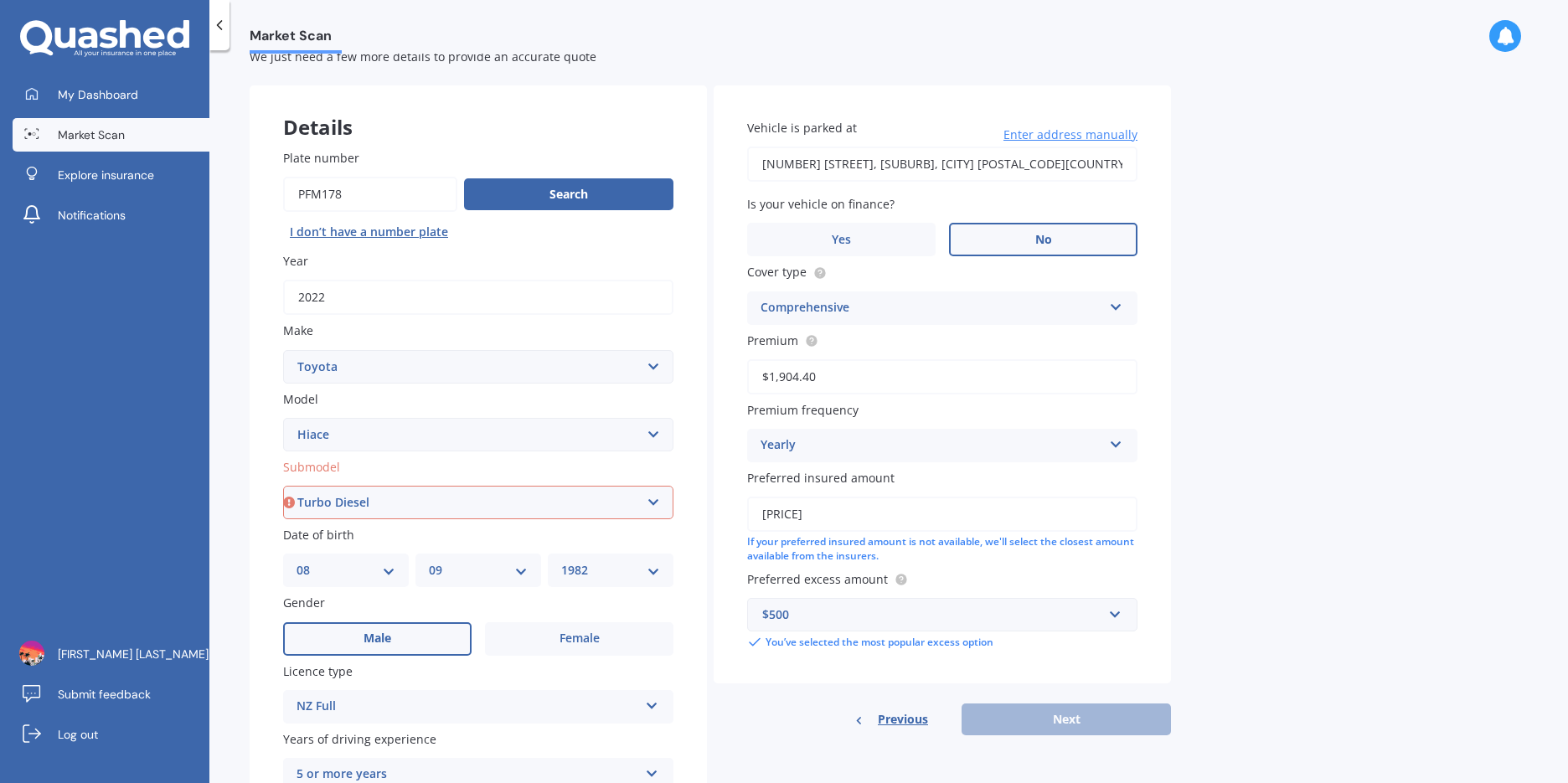 click on "Select submodel Diesel Light Van Turbo Diesel Turbo diesel 4WD Van Van petrol 4WD" at bounding box center [478, 502] 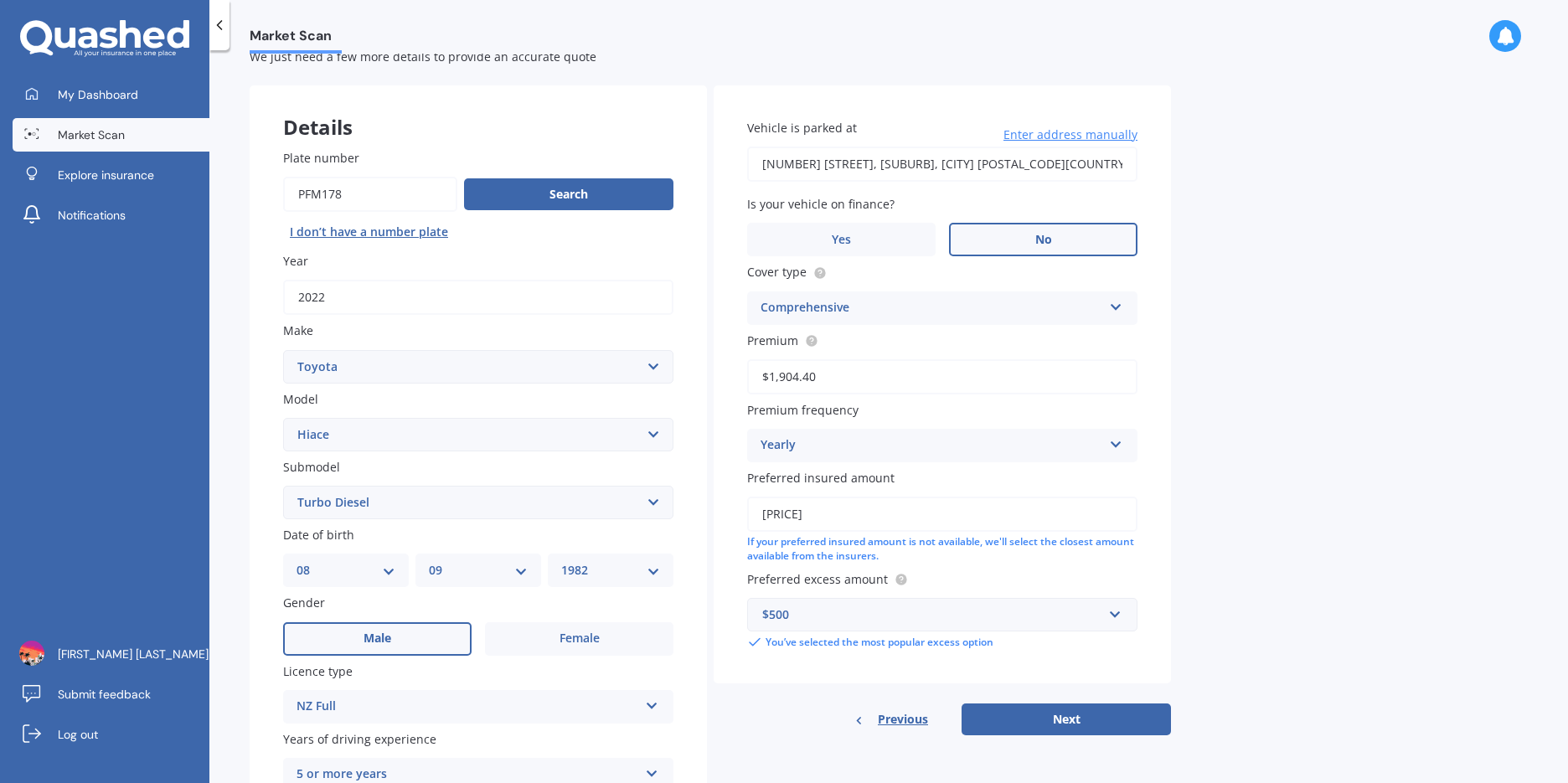 click on "Plate number Search I don’t have a number plate Year 2022 Make Select make AC ALFA ROMEO ASTON MARTIN AUDI AUSTIN BEDFORD Bentley BMW BYD CADILLAC CAN-AM CHERY CHEVROLET CHRYSLER Citroen CRUISEAIR CUPRA DAEWOO DAIHATSU DAIMLER DAMON DIAHATSU DODGE EXOCET FACTORY FIVE FERRARI FIAT Fiord FLEETWOOD FORD FOTON FRASER GEELY GENESIS GEORGIE BOY GMC GREAT WALL GWM HAVAL HILLMAN HINO HOLDEN HOLIDAY RAMBLER HONDA HUMMER HYUNDAI INFINITI ISUZU IVECO JAC JAECOO JAGUAR JEEP KGM KIA LADA LAMBORGHINI LANCIA LANDROVER LDV LEAPMOTOR LEXUS LINCOLN LOTUS LUNAR M.G M.G. MAHINDRA MASERATI MAZDA MCLAREN MERCEDES AMG Mercedes Benz MERCEDES-AMG MERCURY MINI Mitsubishi MORGAN MORRIS NEWMAR Nissan OMODA OPEL OXFORD PEUGEOT Plymouth Polestar PONTIAC PORSCHE PROTON RAM Range Rover Rayne RENAULT ROLLS ROYCE ROVER SAAB SATURN SEAT SHELBY SKODA SMART SSANGYONG SUBARU SUZUKI TATA TESLA TIFFIN Toyota TRIUMPH TVR Vauxhall VOLKSWAGEN VOLVO WESTFIELD WINNEBAGO ZX Model Select model 4 Runner 86 Allex Allion Alphard Altezza Aqua Aristo" at bounding box center [478, 595] 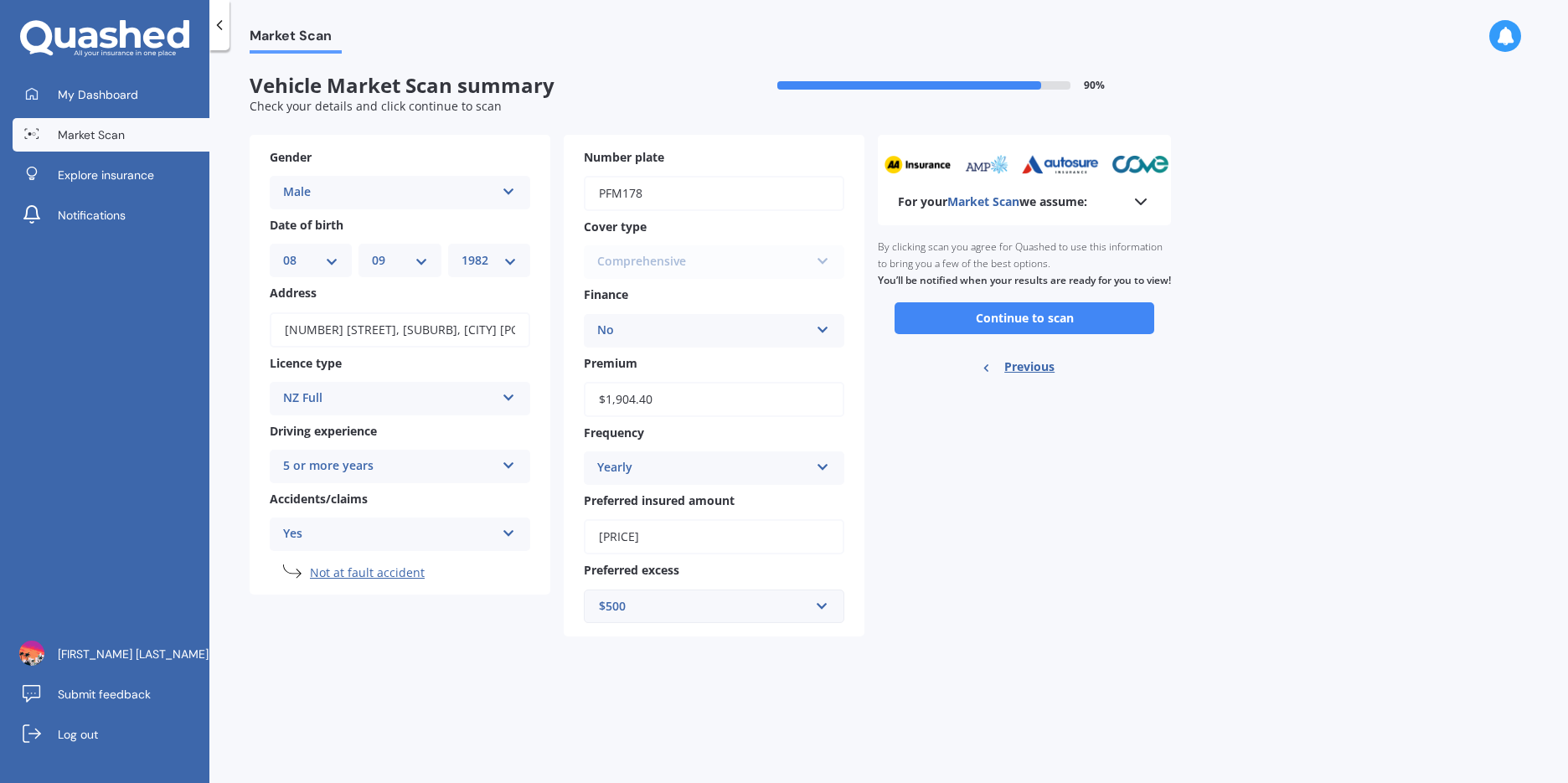 scroll, scrollTop: 0, scrollLeft: 0, axis: both 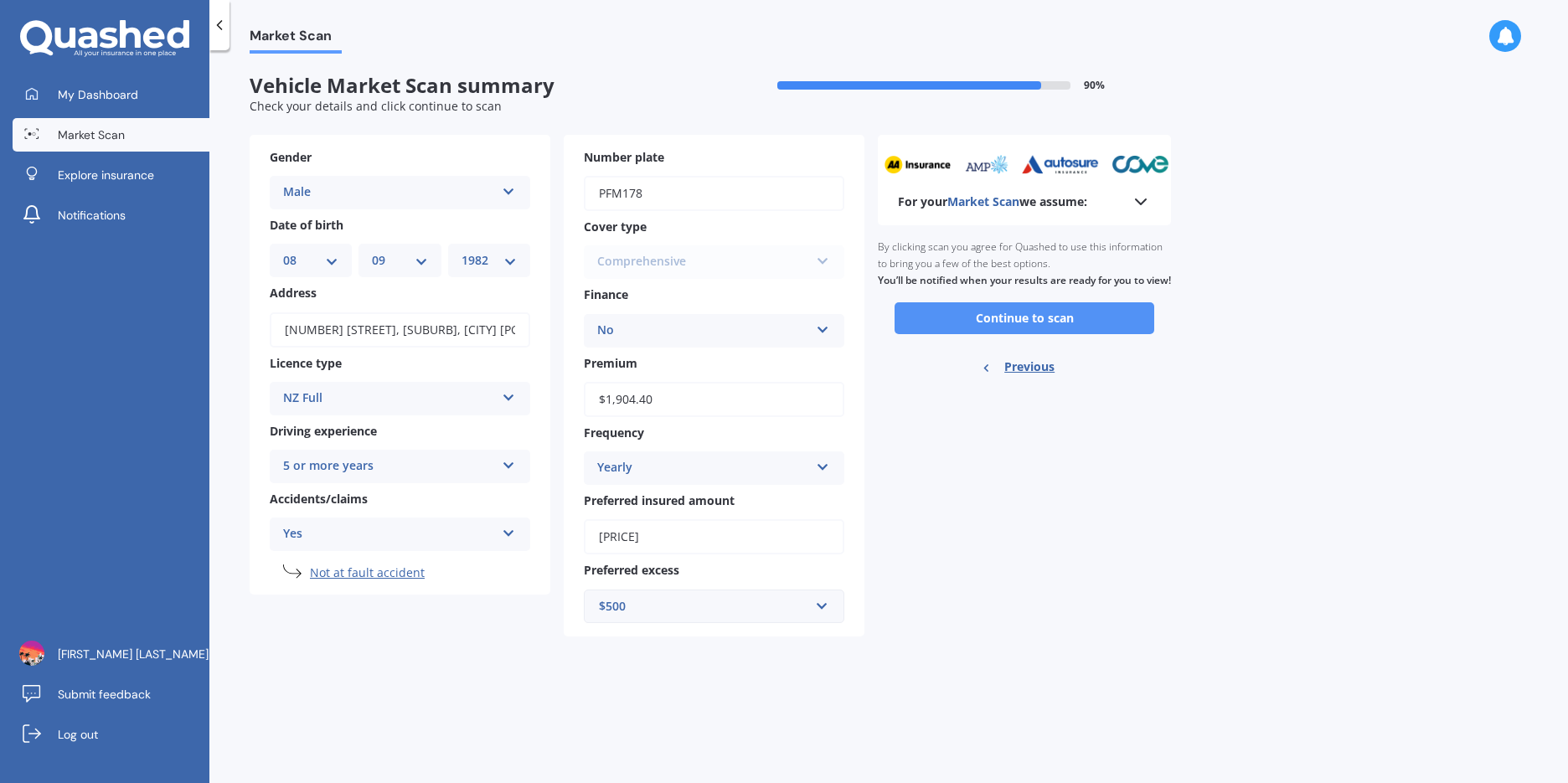 click on "Continue to scan" at bounding box center (1024, 318) 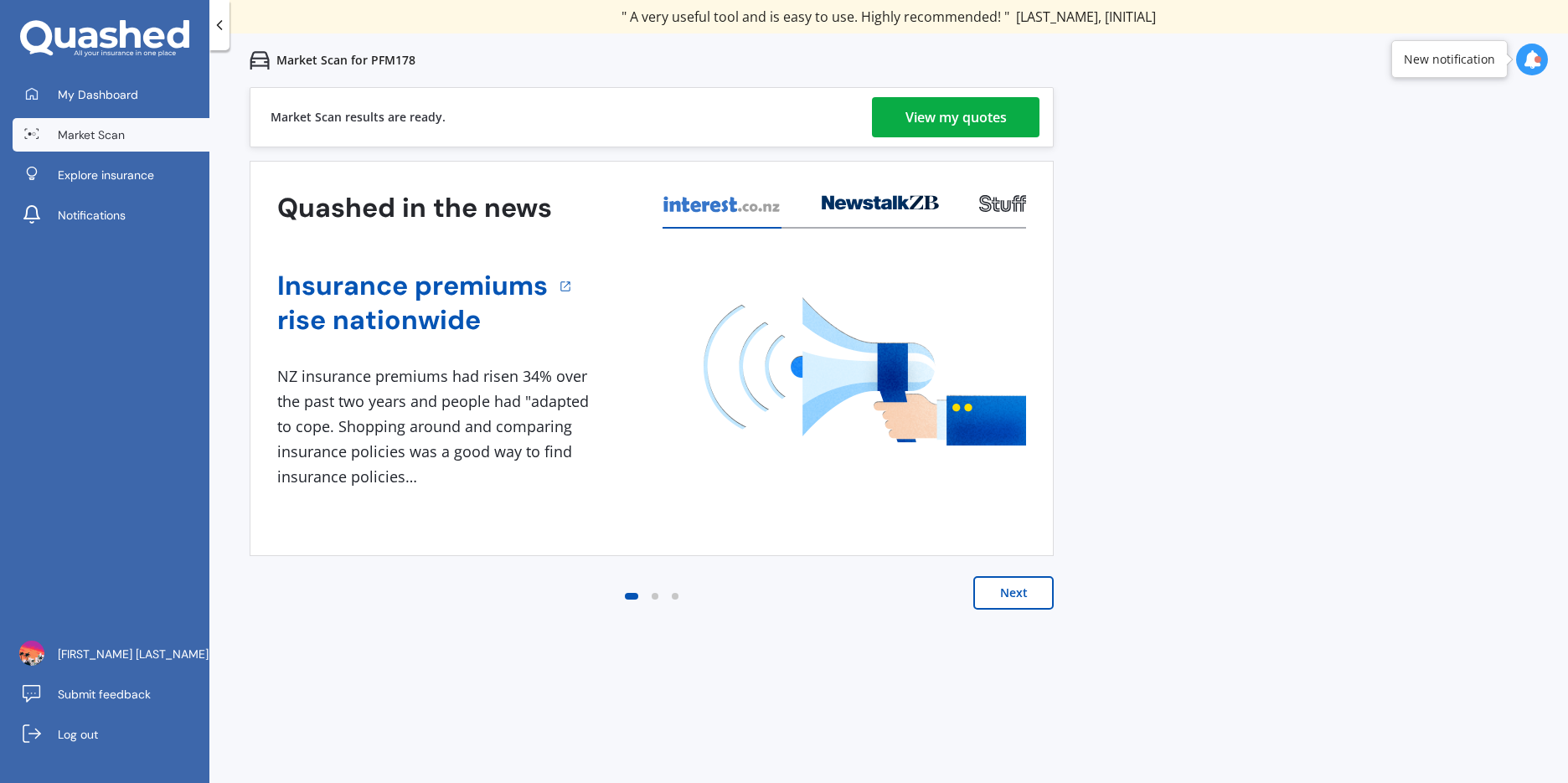 click on "View my quotes" at bounding box center (956, 117) 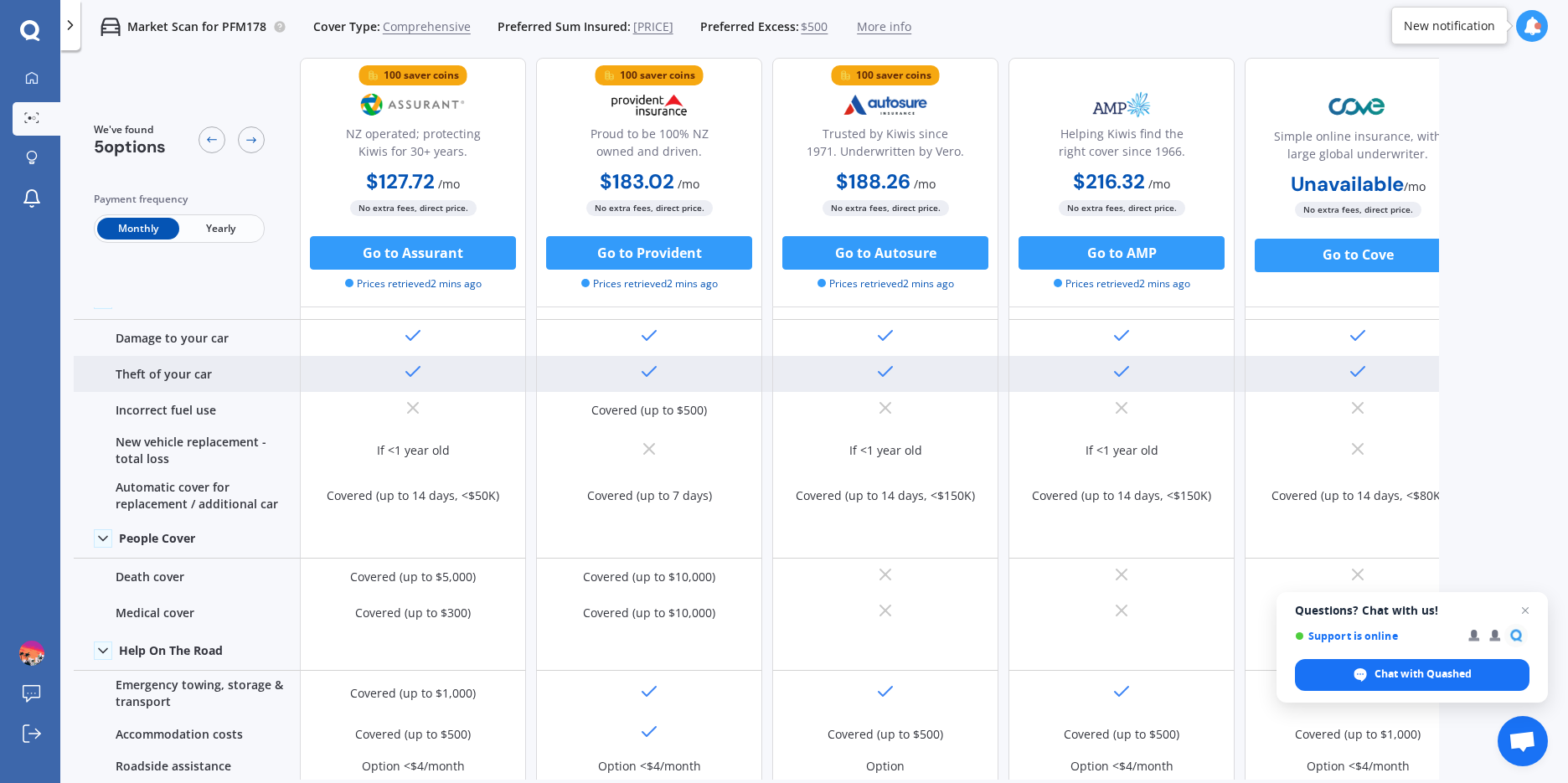 scroll, scrollTop: 84, scrollLeft: 0, axis: vertical 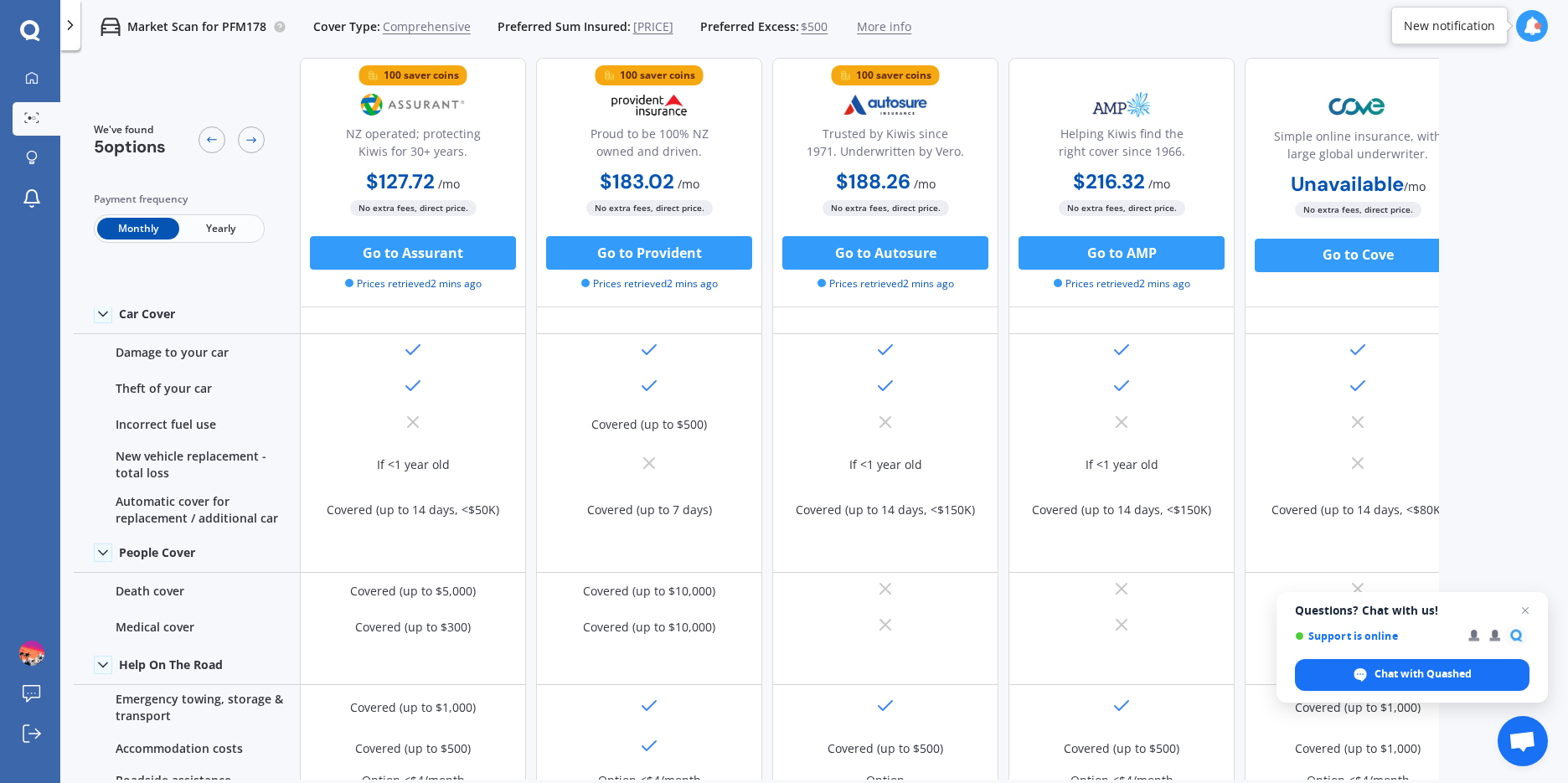 click on "Yearly" at bounding box center (220, 229) 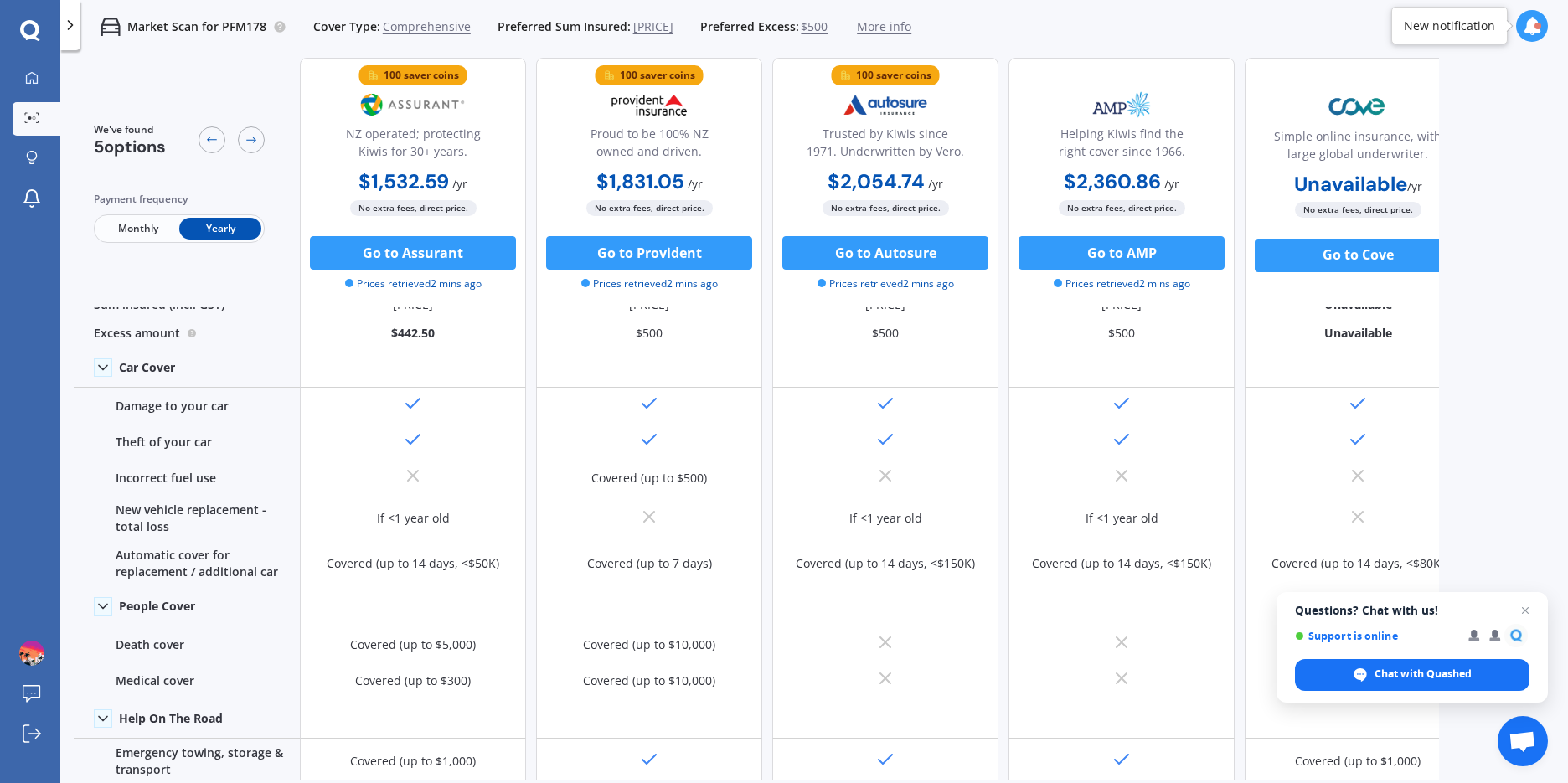 scroll, scrollTop: 0, scrollLeft: 0, axis: both 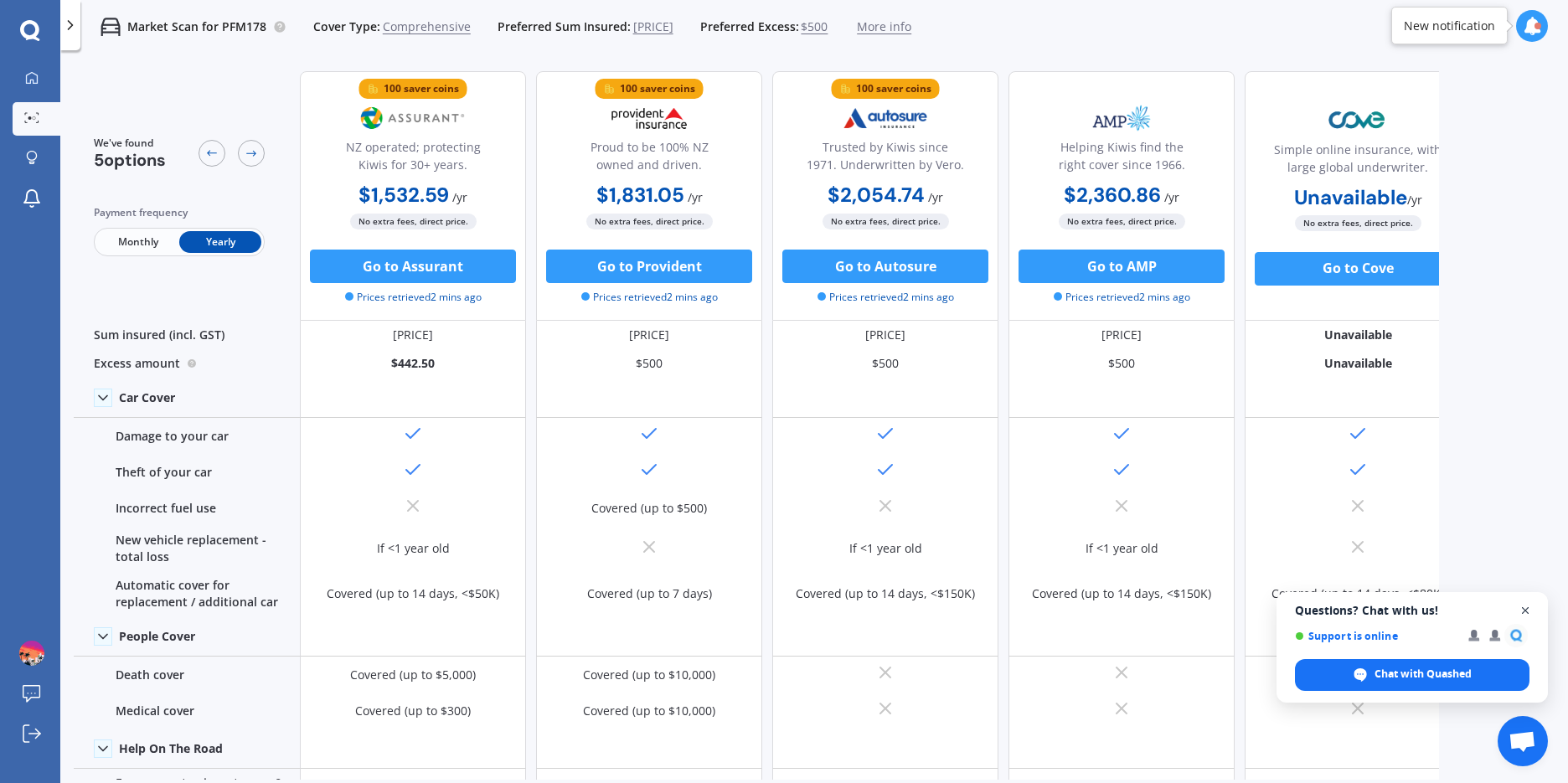 click at bounding box center [1525, 610] 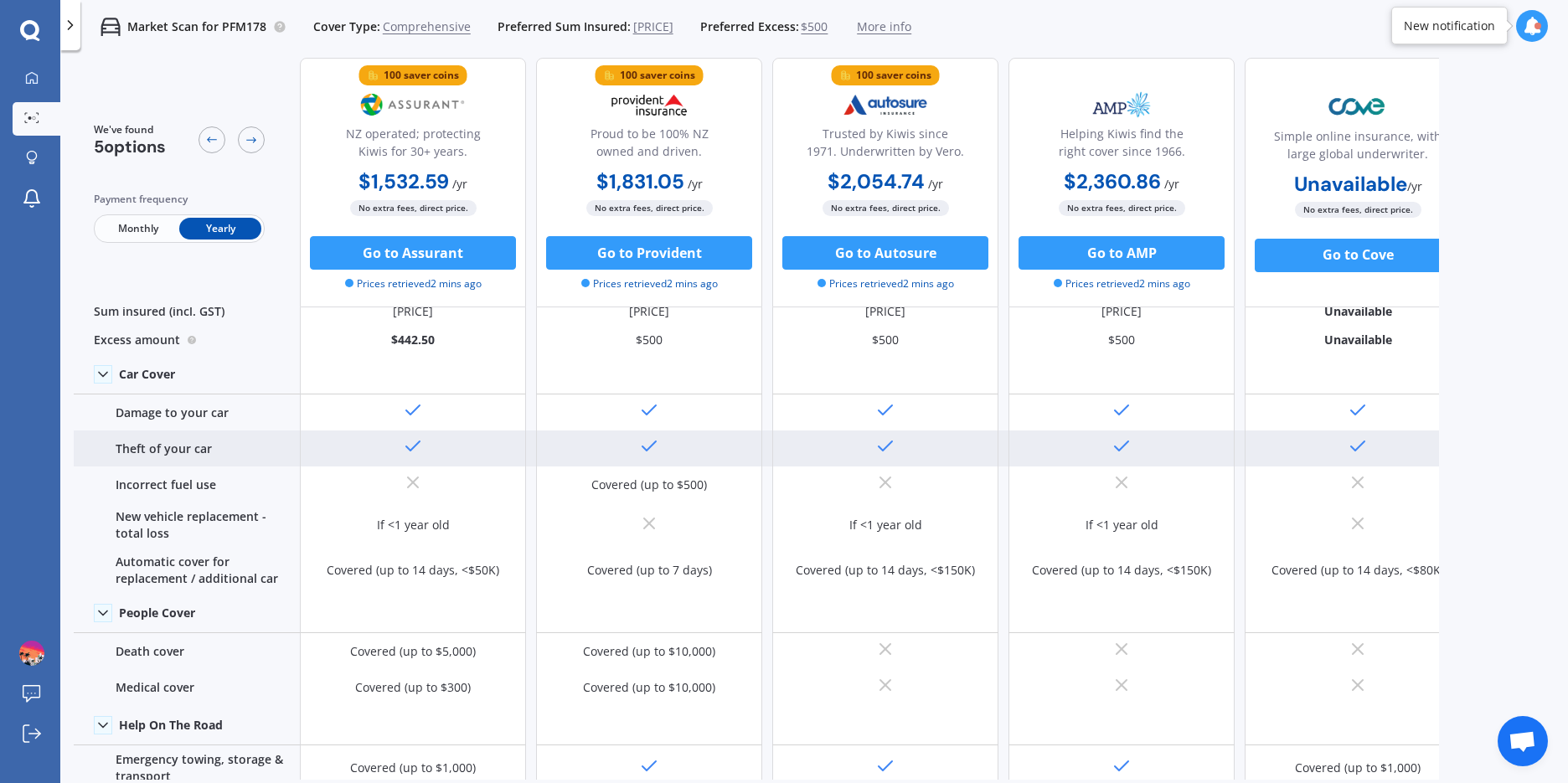 scroll, scrollTop: 0, scrollLeft: 0, axis: both 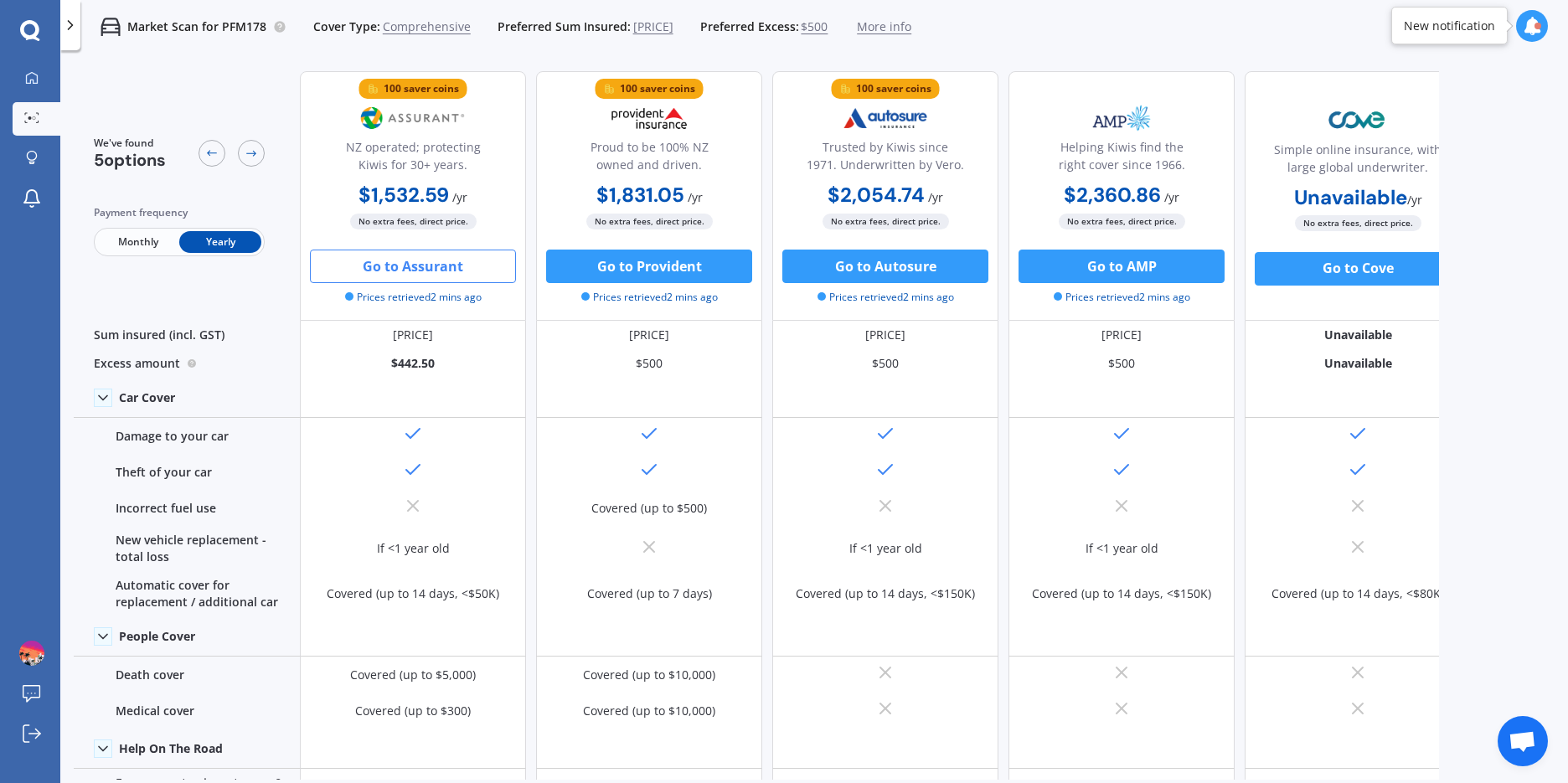 click on "Go to Assurant" at bounding box center [413, 266] 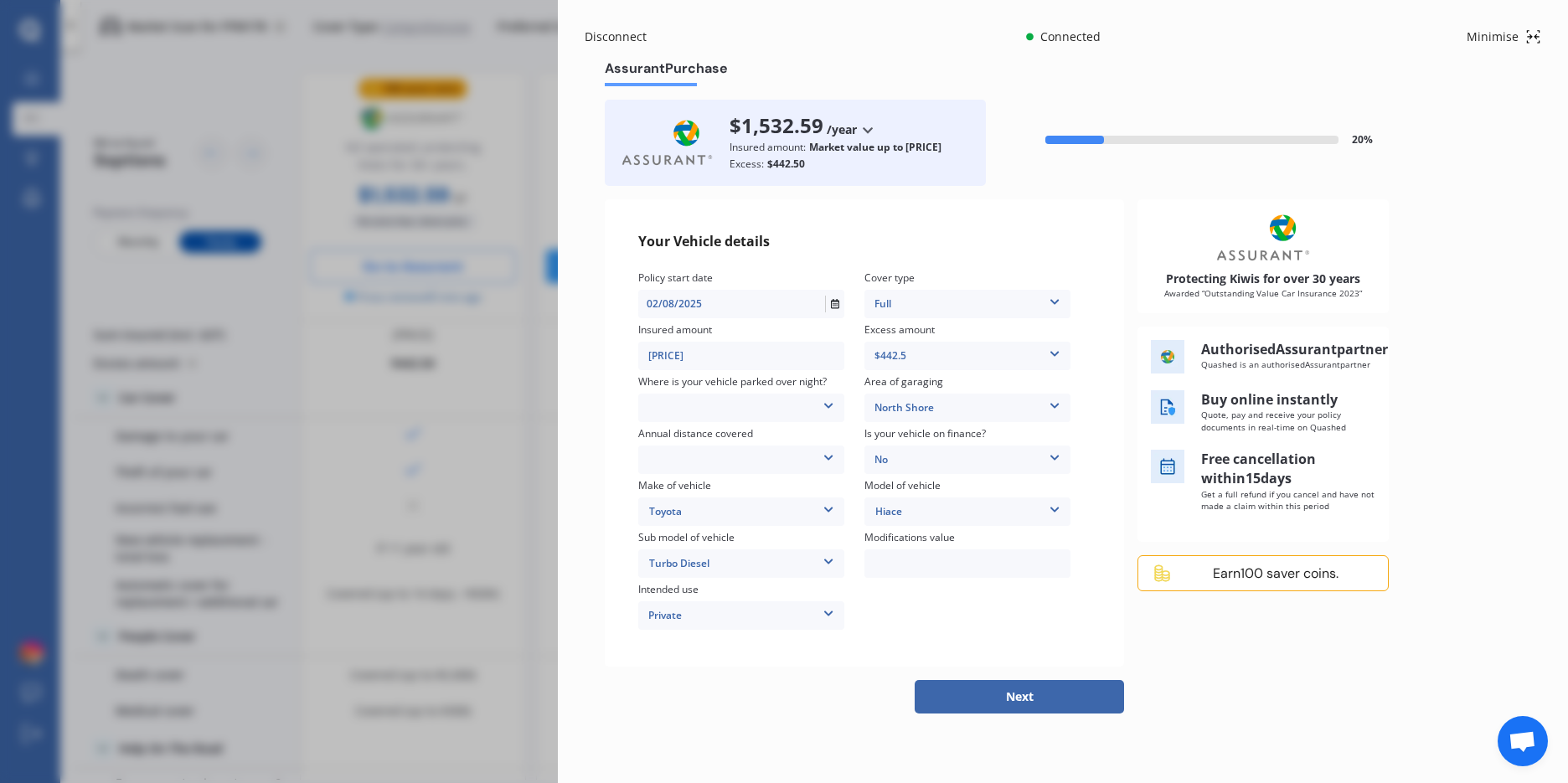 click on "[PRICE] /year /year /month Insured amount: Market value up to [PRICE] Excess: [PRICE] 20 % Your Vehicle details Policy start date [DATE] Cover type Full 3rd Party Full Insured amount [PRICE] Excess amount [PRICE] [PRICE] [PRICE] [PRICE] Where is your vehicle parked over night? In a garage On own property On street or road Area of garaging North Shore [CITY] City [CITY] West Country / Rodney / Gulf Islands Bay Of Plenty Canterbury Hawkes Bay Howick / Pakuranga / Beachlands Manawatu / Wanganui [CITY] City Marlborough Nelson North Shore Northland Otago Poverty Bay Pukekohe / Franklin Southland Taranaki Waikato Wairarapa Waitakere Wellington West Coast Annual distance covered Low (less than 15,000km per year) Average (15,000-30,000km per year) High (30,000+km per year) Is your vehicle on finance? No No Yes Make of vehicle Toyota AC ALFA ROMEO ASTON MARTIN AUDI AUSTIN BEDFORD Bentley BMW BYD CADILLAC CAN-AM CHERY CHEVROLET CHRYSLER Citroen CRUISEAIR CUPRA DAEWOO DAIHATSU DAIMLER DAMON DIAHATSU DODGE GMC" at bounding box center [1063, 403] 